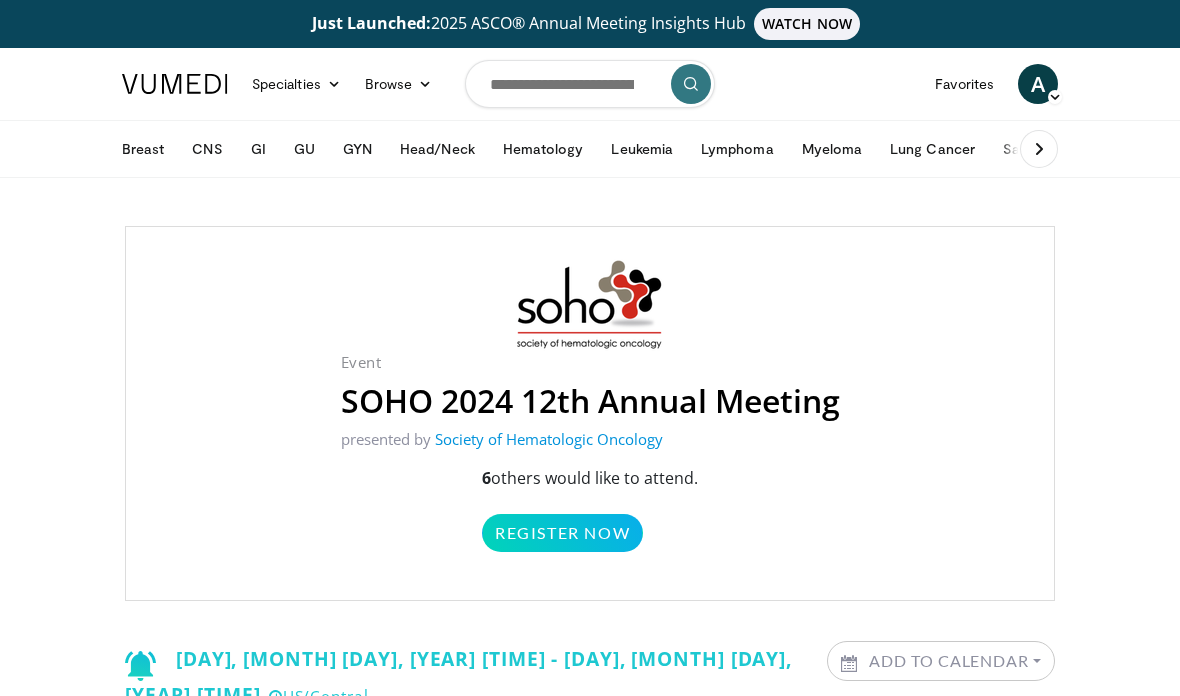 scroll, scrollTop: 0, scrollLeft: 0, axis: both 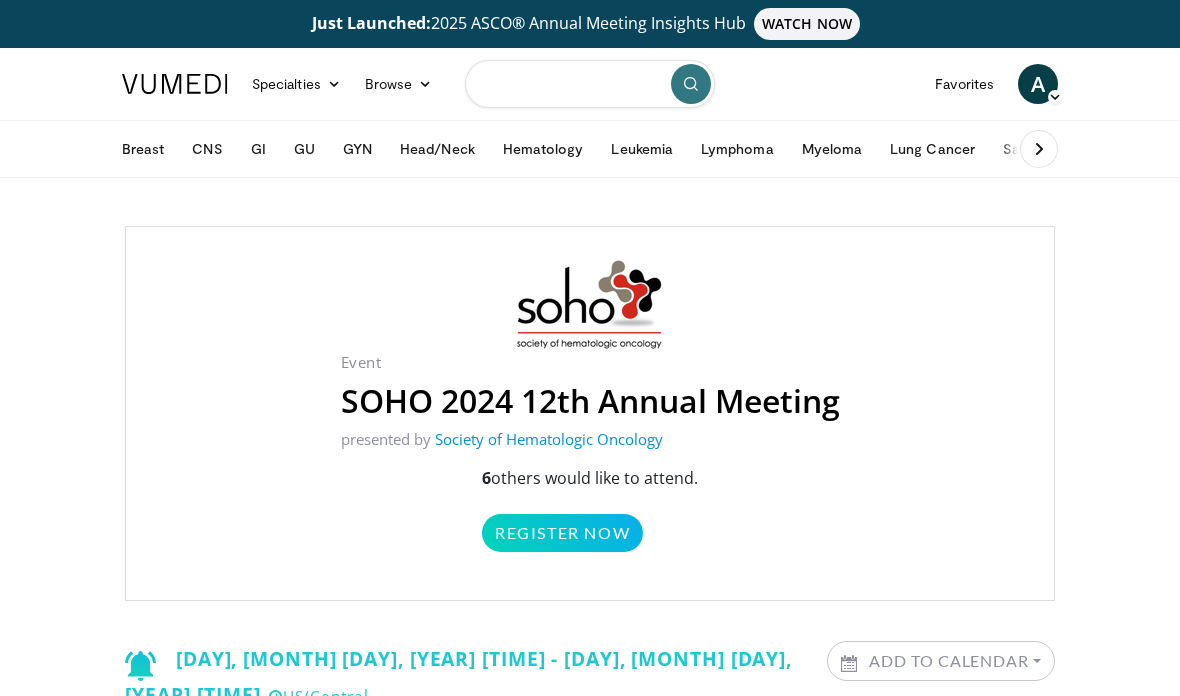 click at bounding box center [590, 84] 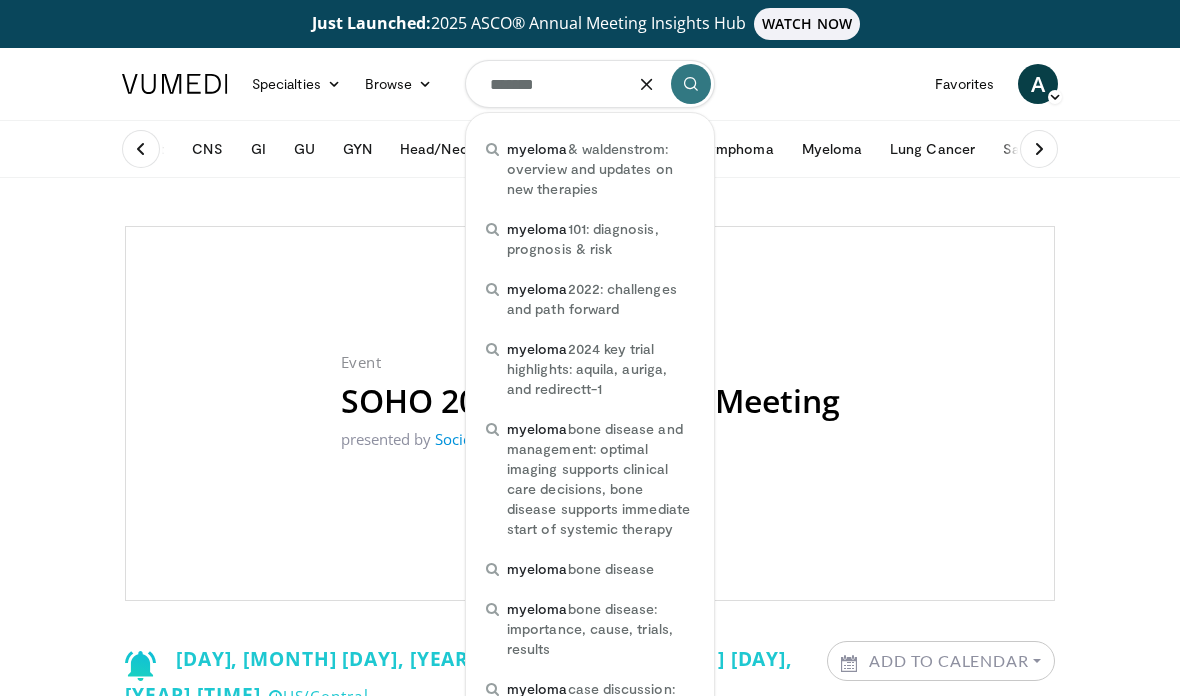type on "*******" 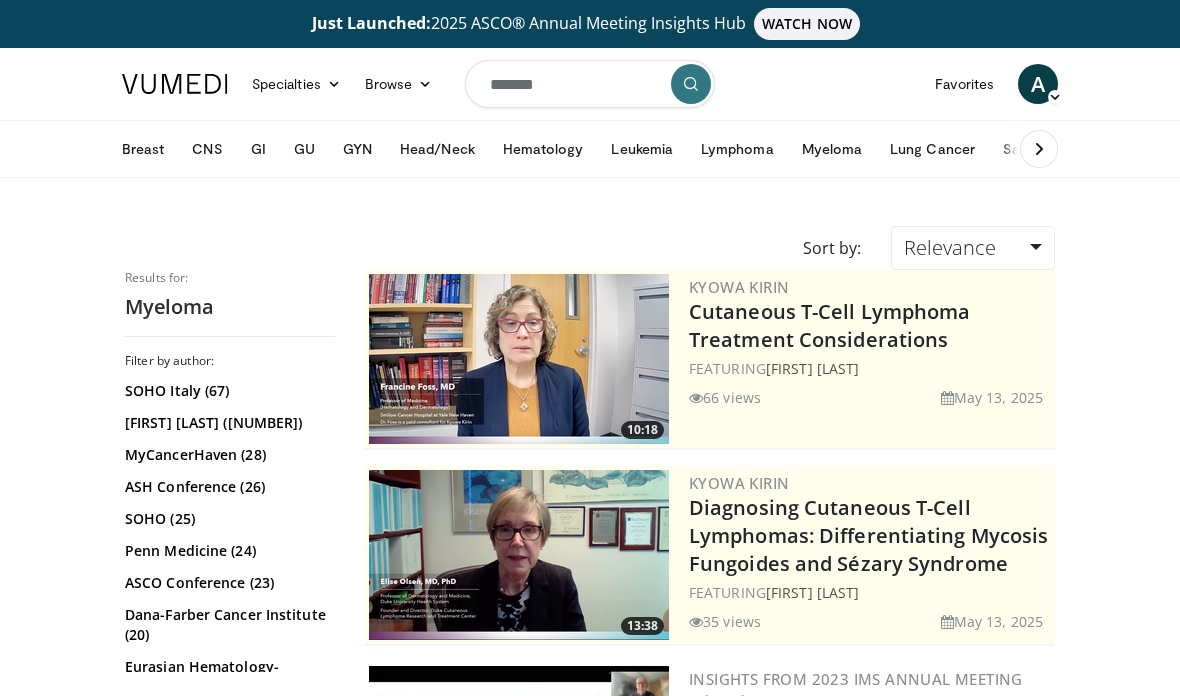 scroll, scrollTop: 0, scrollLeft: 0, axis: both 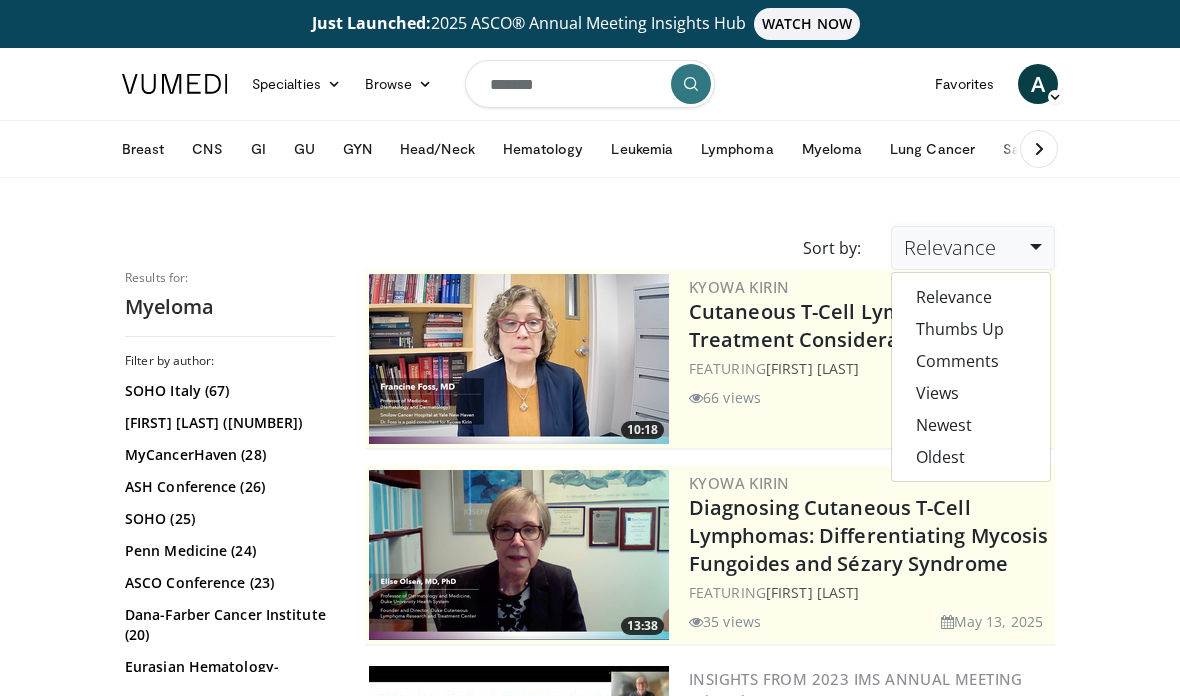 click on "Newest" at bounding box center [971, 425] 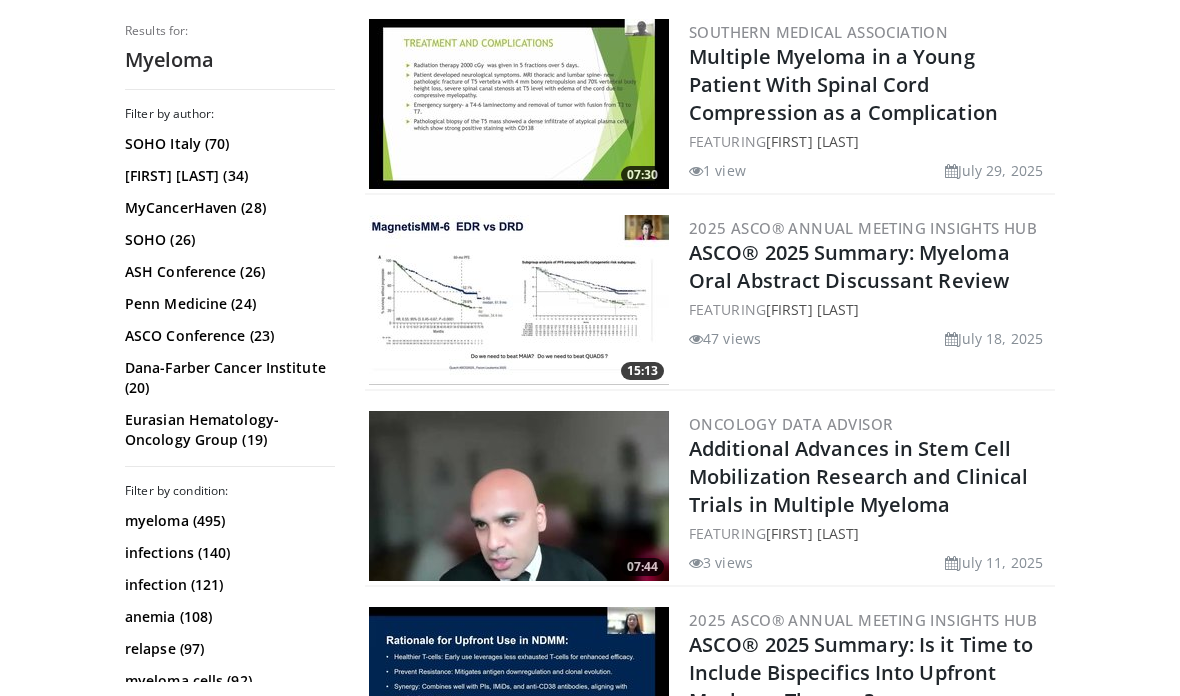 scroll, scrollTop: 669, scrollLeft: 0, axis: vertical 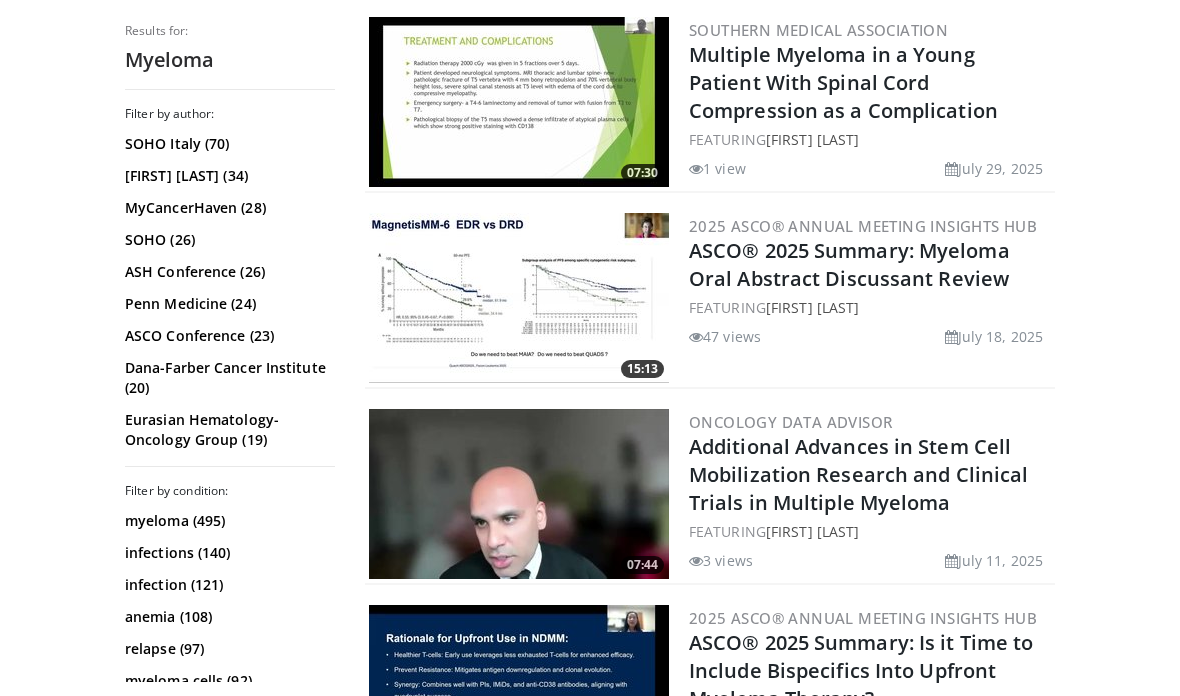 click at bounding box center [519, 298] 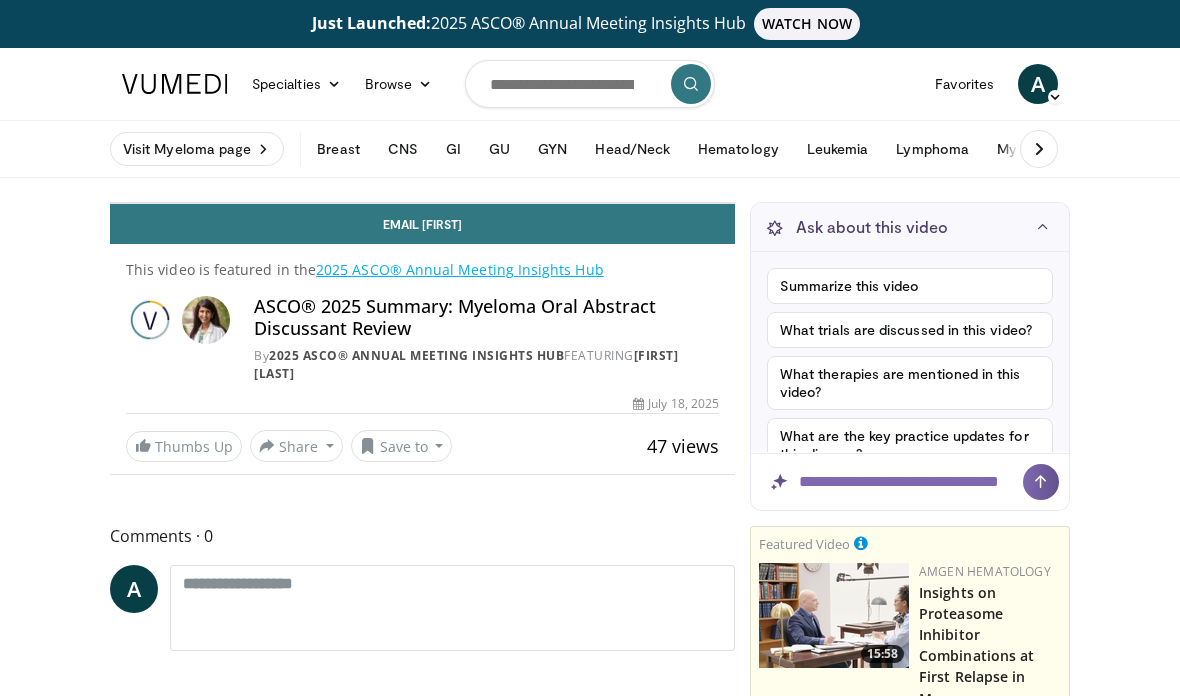 scroll, scrollTop: 0, scrollLeft: 0, axis: both 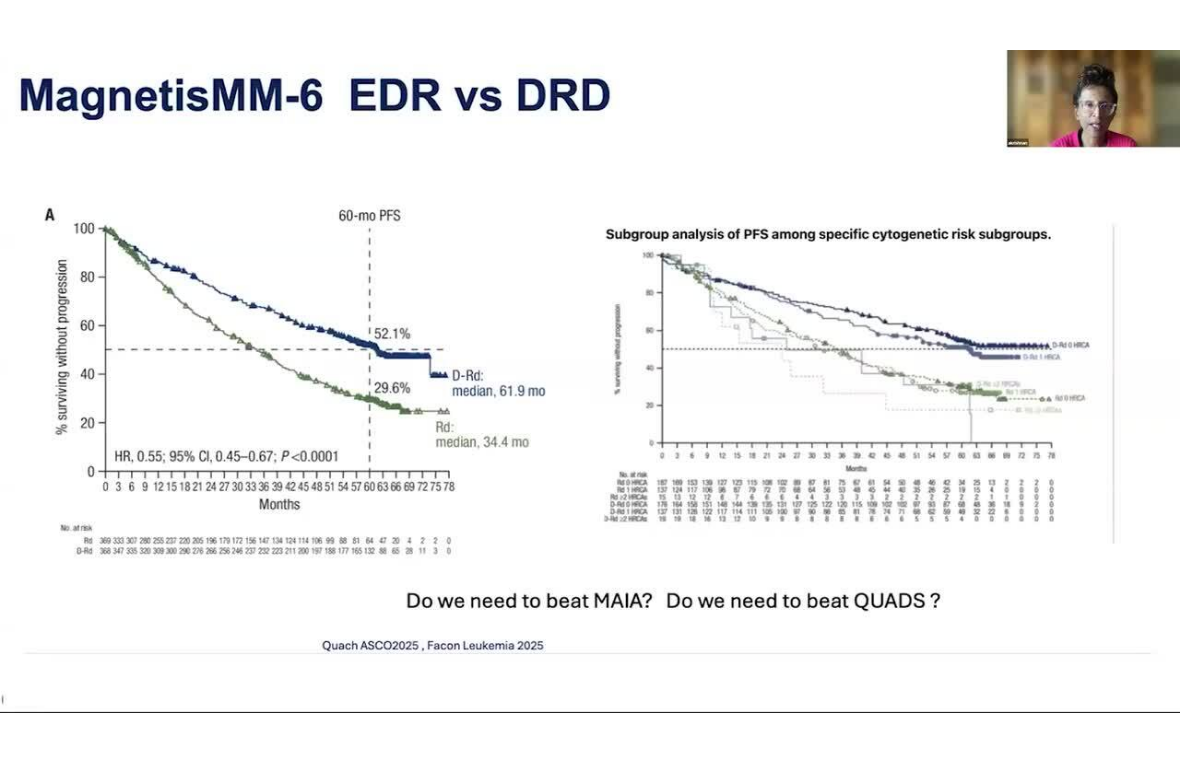 click on "10 seconds
Tap to unmute" at bounding box center [590, 381] 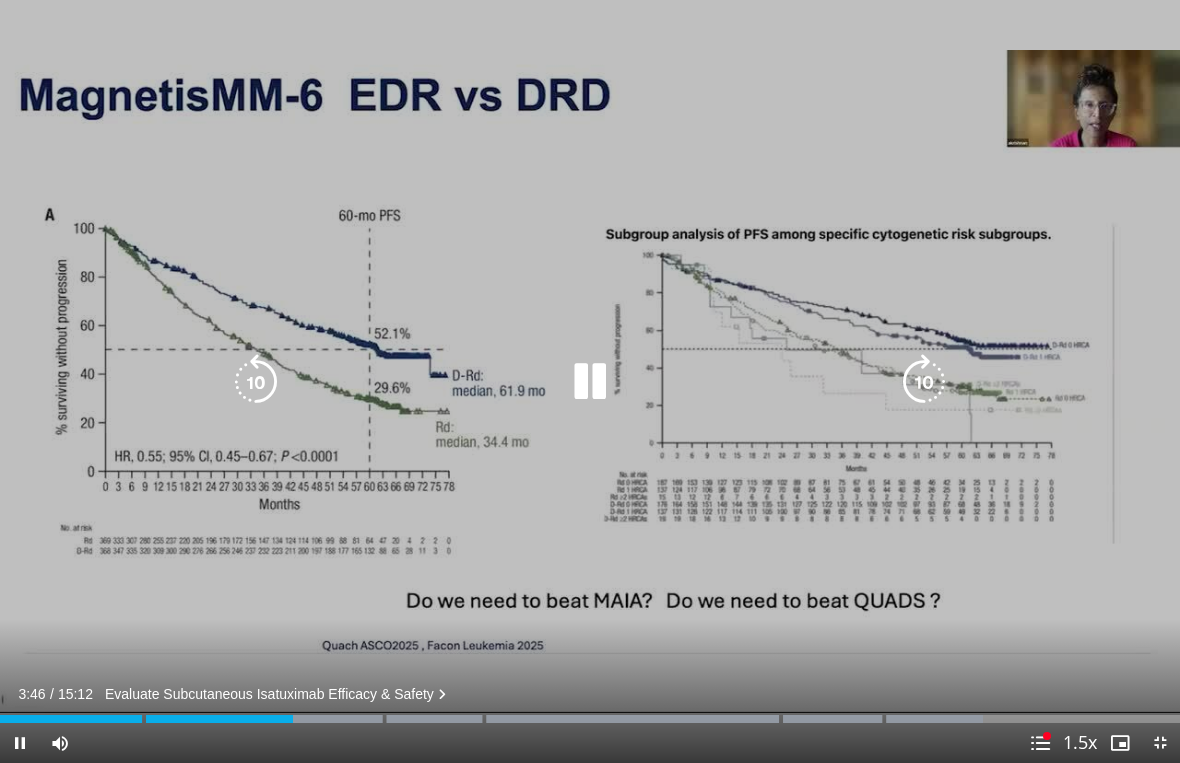 click at bounding box center [590, 382] 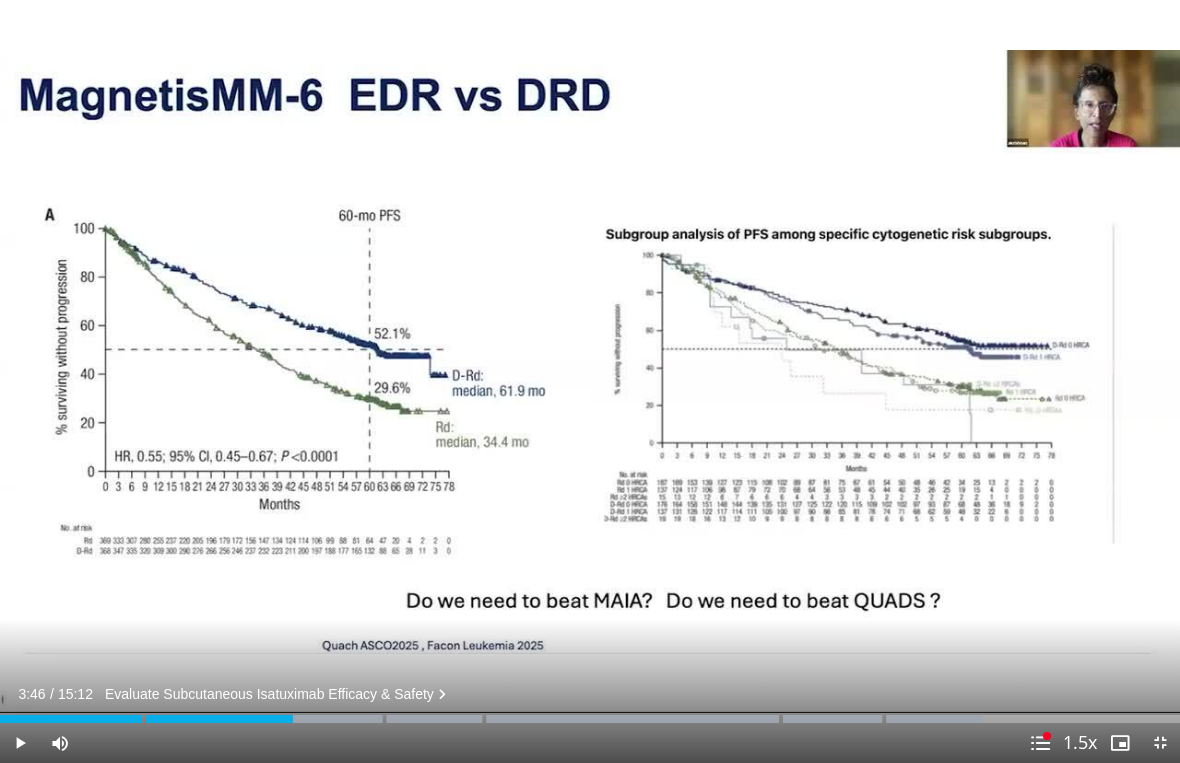 click on "10 seconds
Tap to unmute" at bounding box center (590, 381) 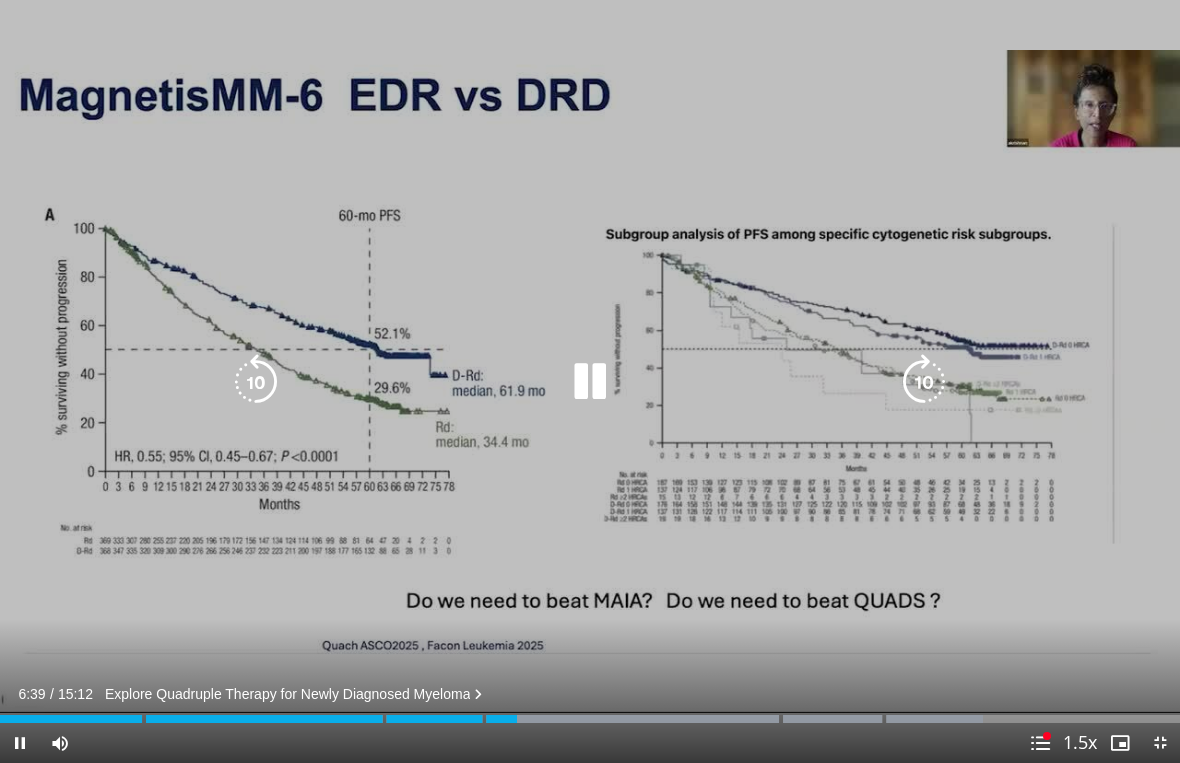 click at bounding box center (256, 382) 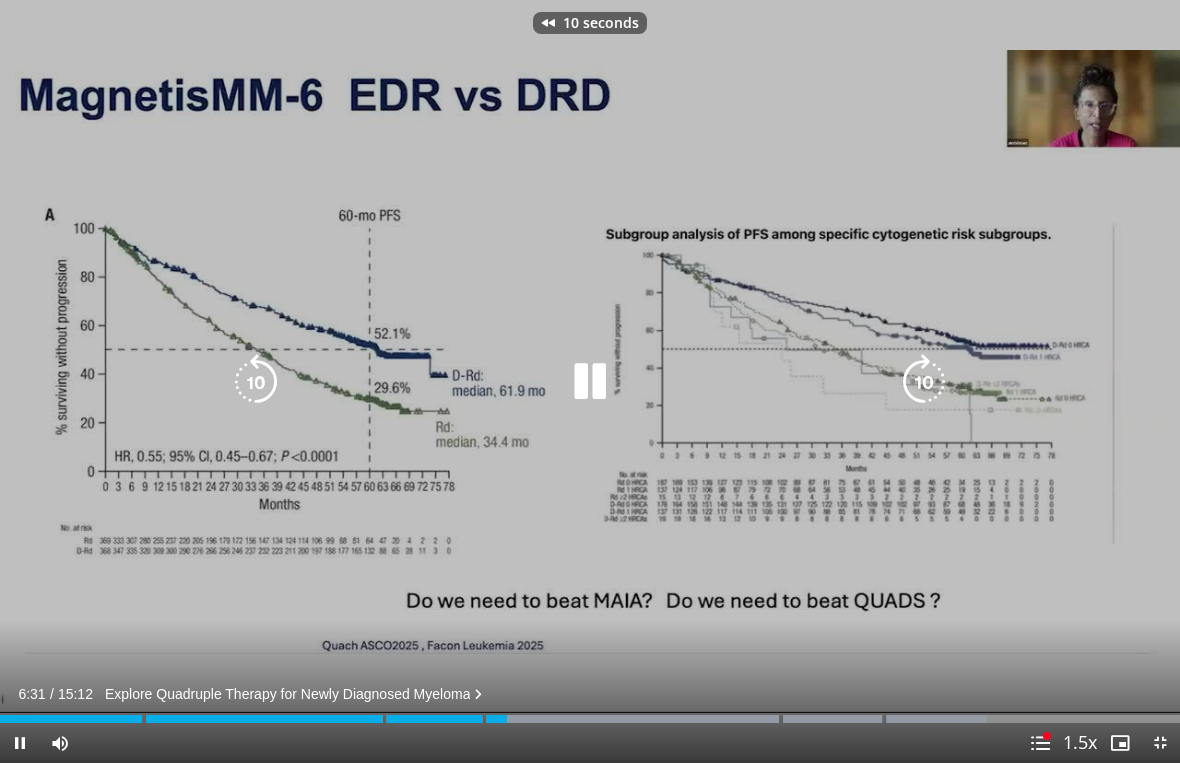 click at bounding box center [590, 382] 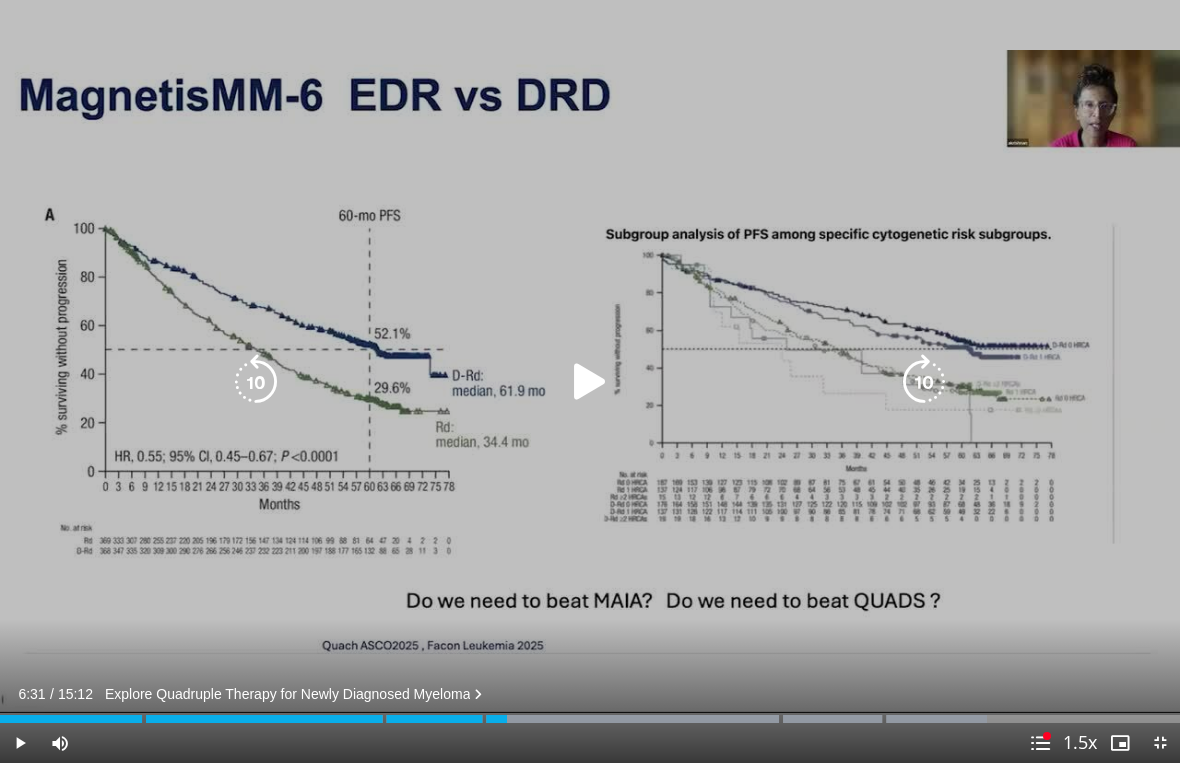 click on "10 seconds
Tap to unmute" at bounding box center [590, 381] 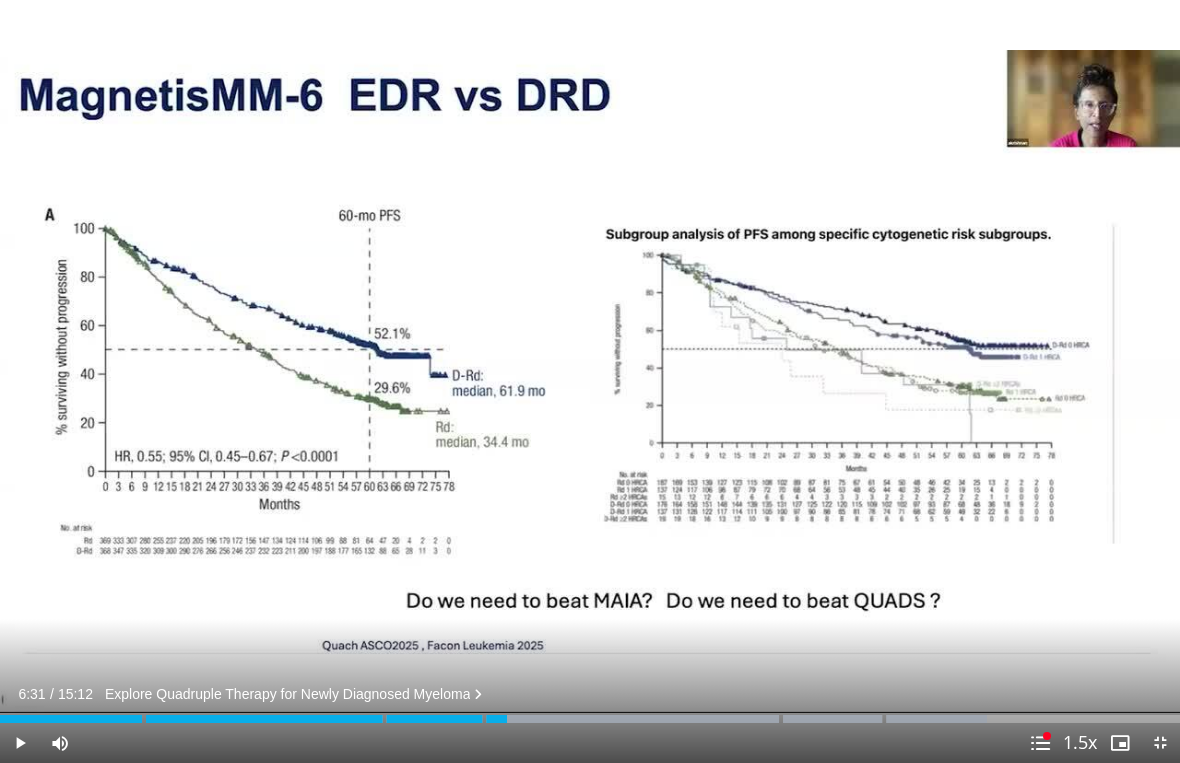 click on "10 seconds
Tap to unmute" at bounding box center (590, 381) 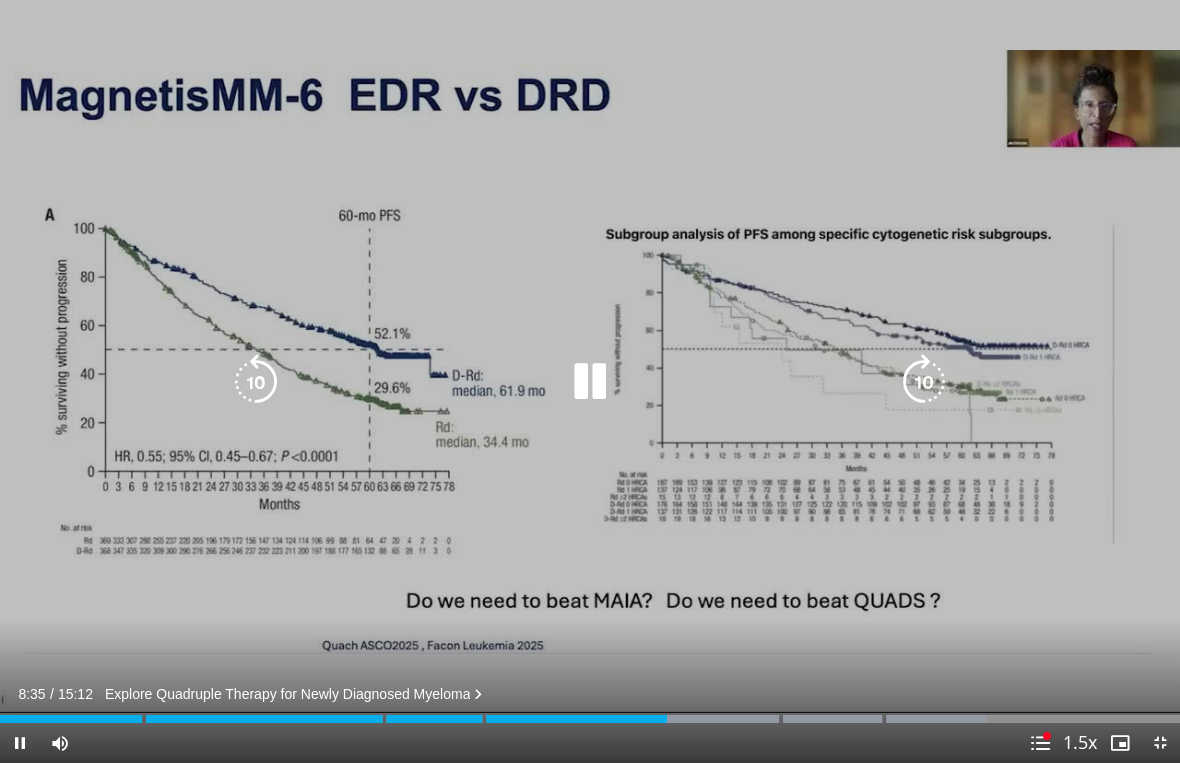 click at bounding box center [256, 382] 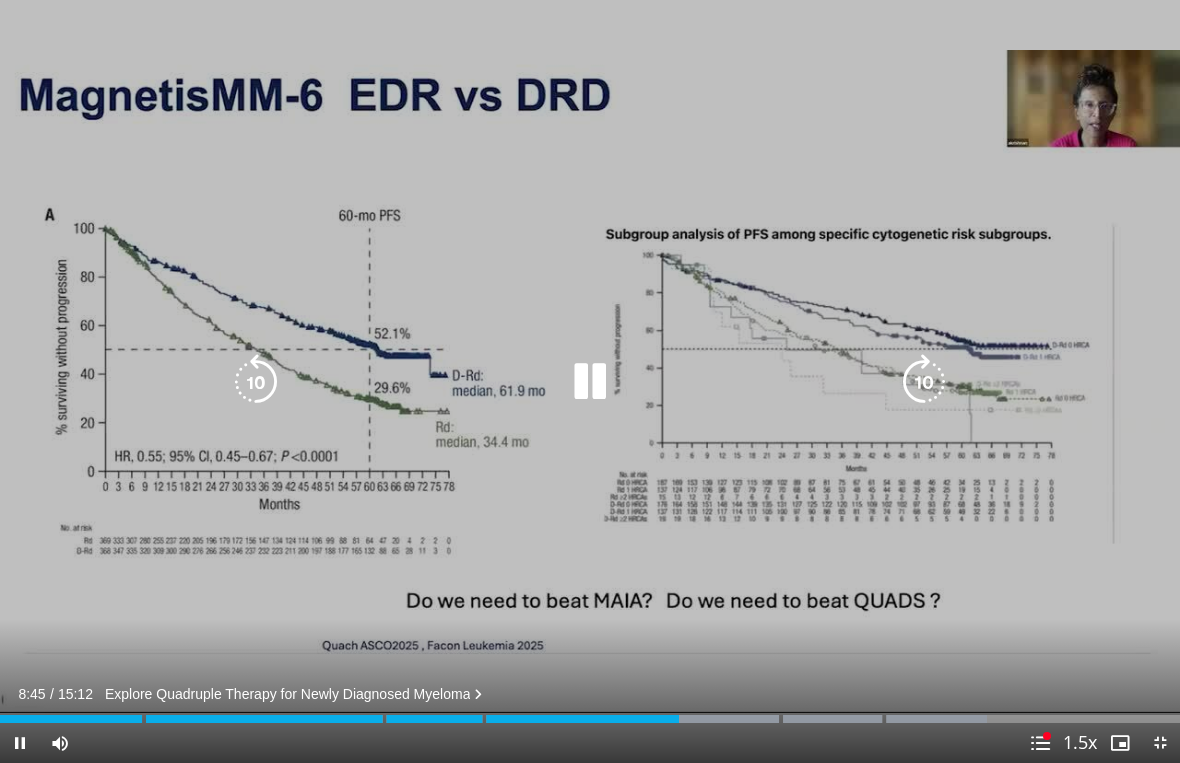 click at bounding box center (256, 382) 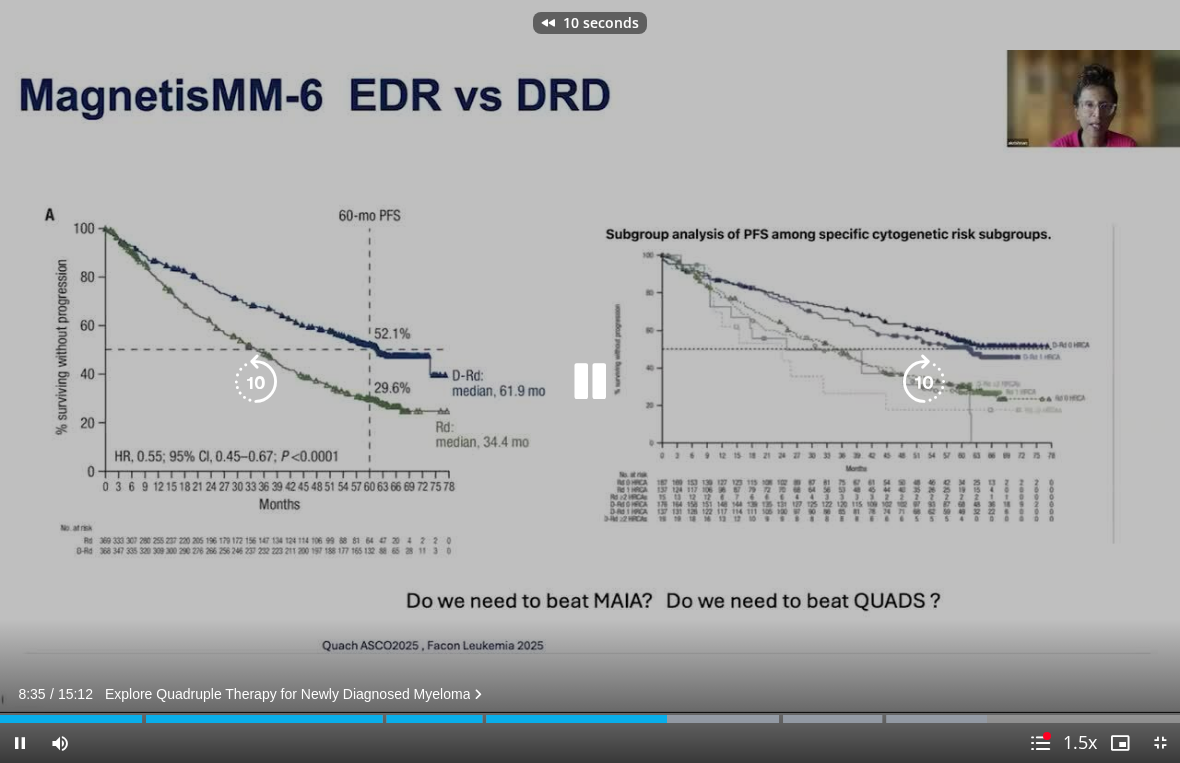 click at bounding box center (256, 382) 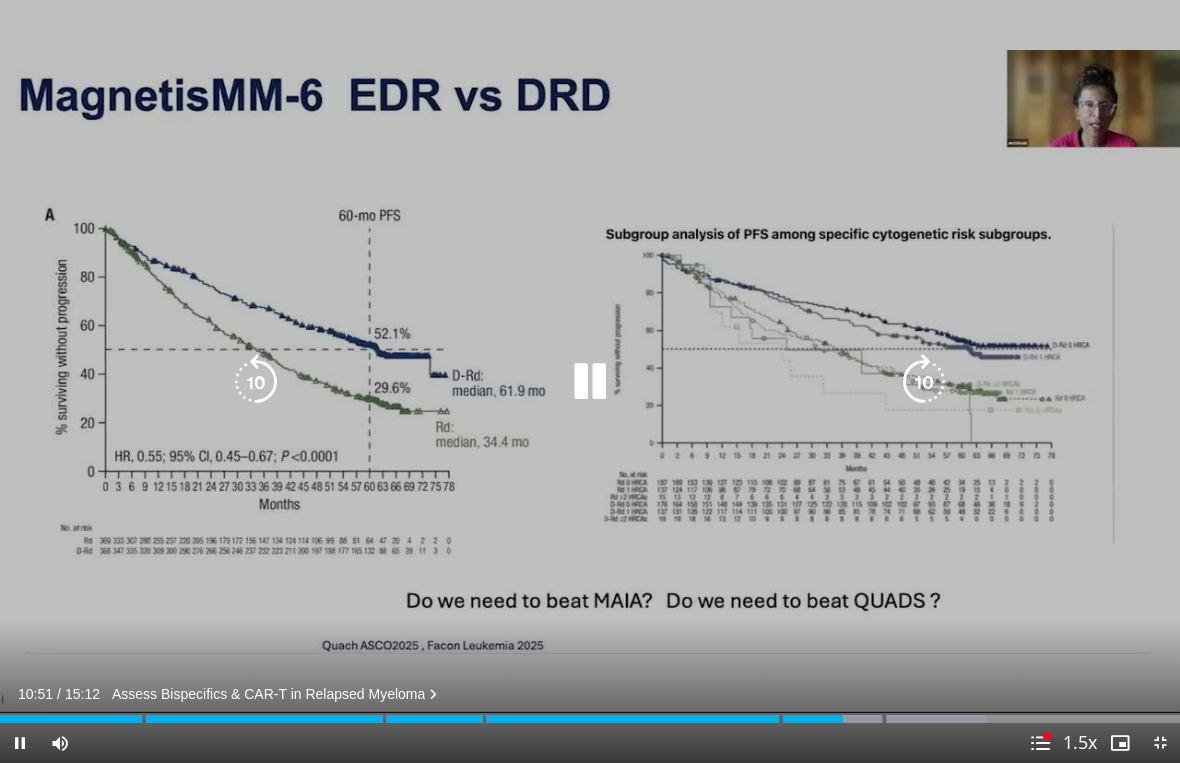 click at bounding box center [590, 382] 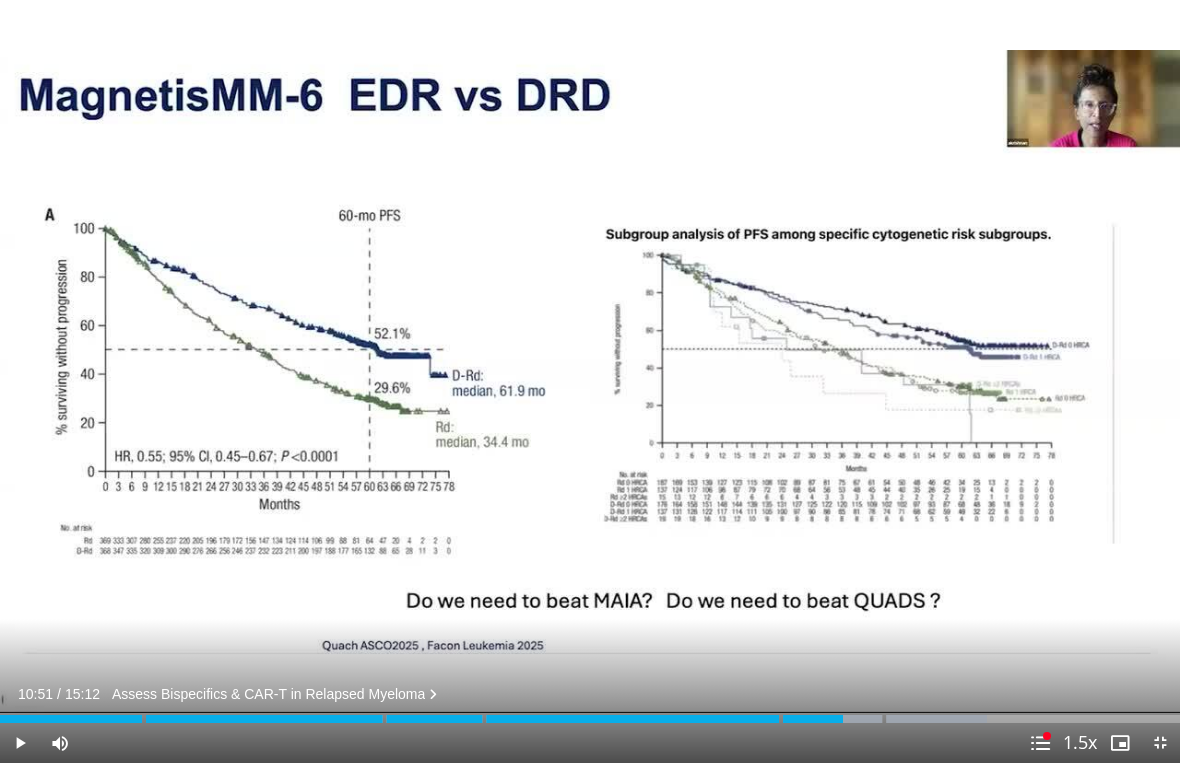 click on "20 seconds
Tap to unmute" at bounding box center [590, 381] 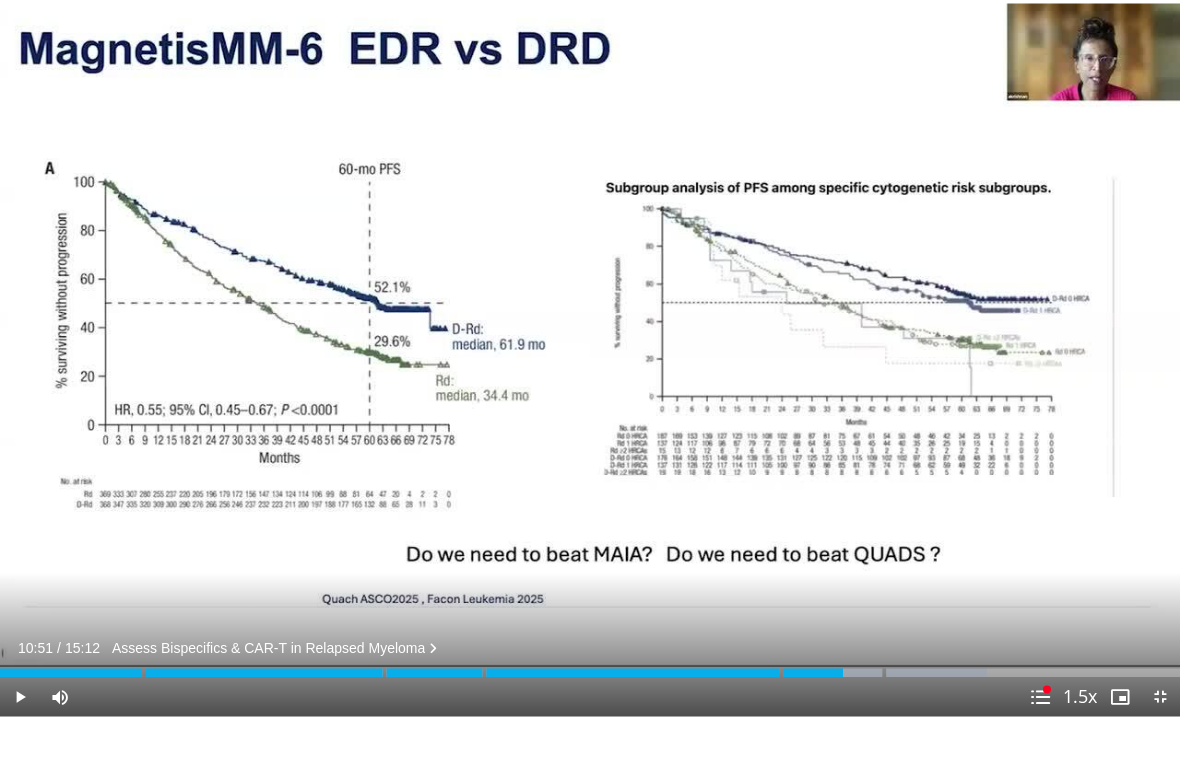 scroll, scrollTop: 76, scrollLeft: 0, axis: vertical 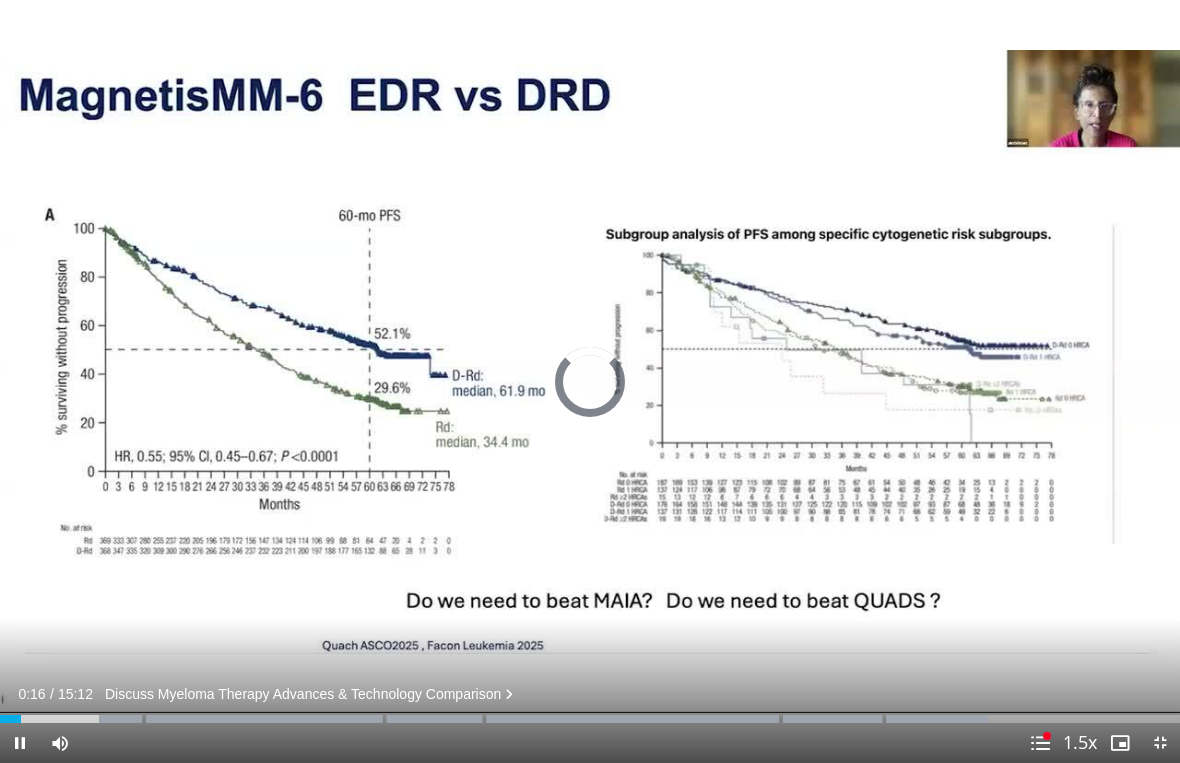 click on "Loaded :  83.67%" at bounding box center [590, 713] 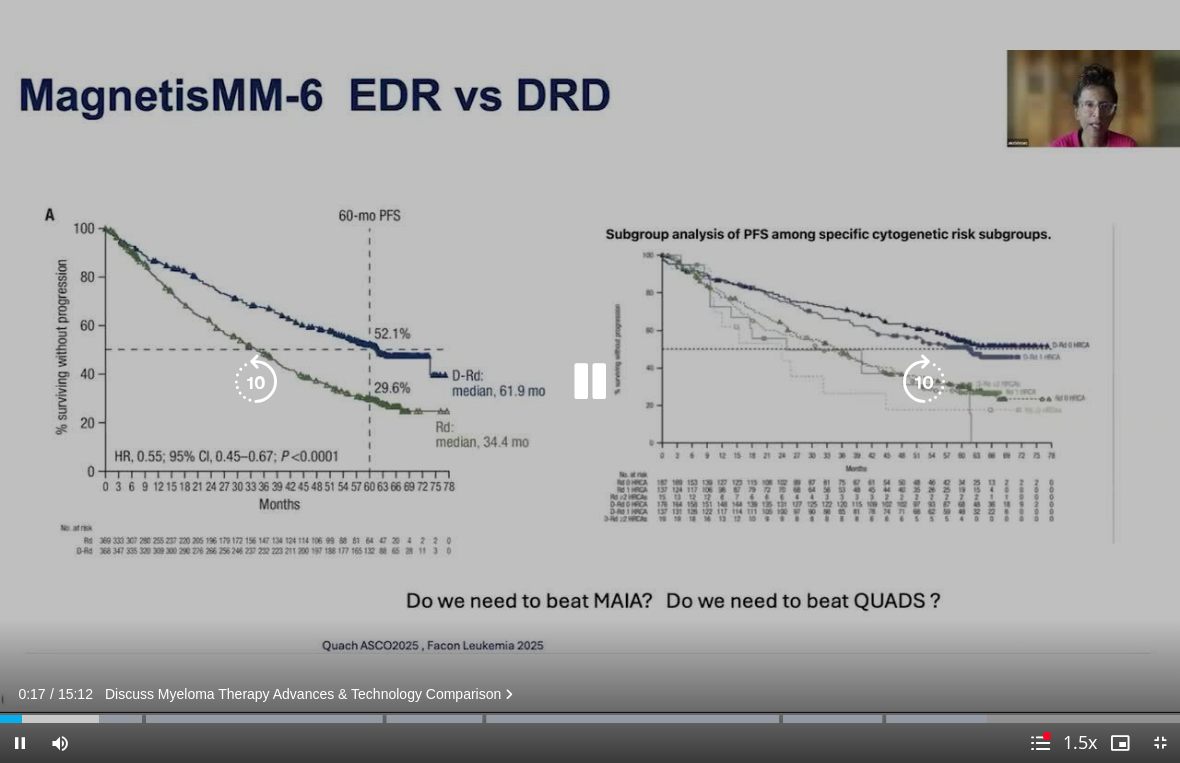 click on "Loaded :  83.67%" at bounding box center (590, 713) 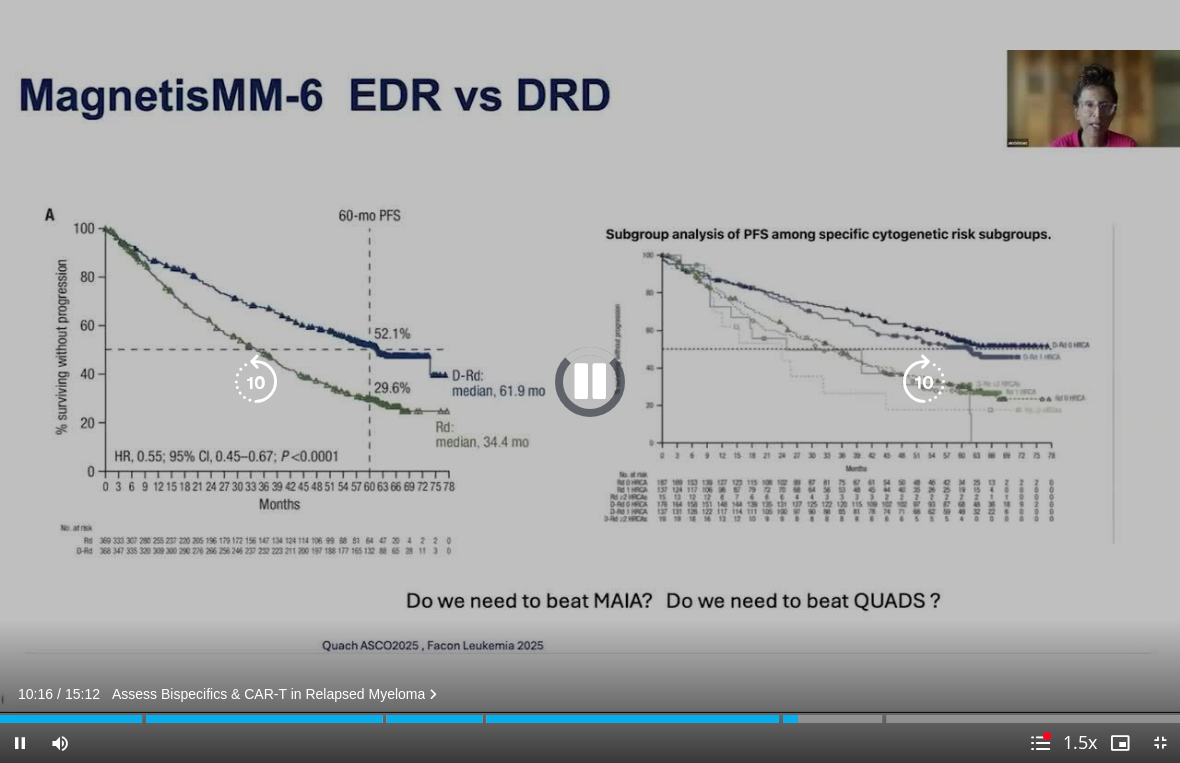 click on "Loaded :  61.40%" at bounding box center (590, 713) 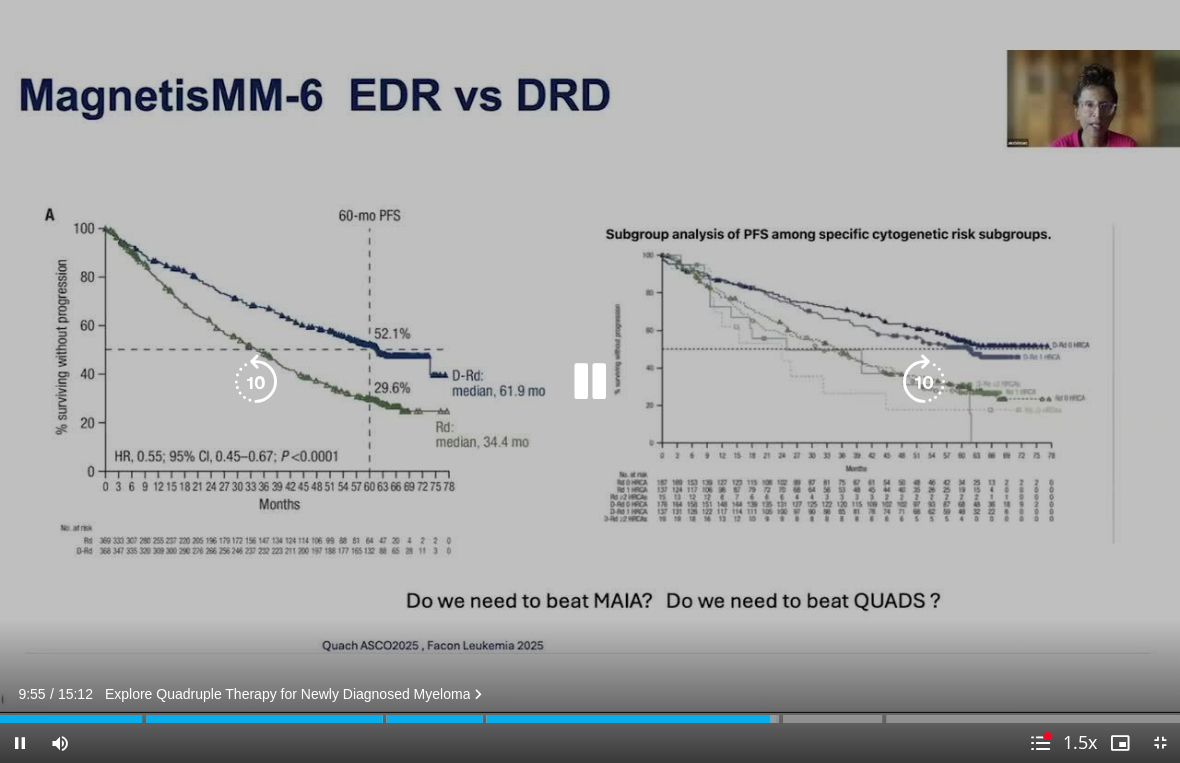 click on "Explore Quadruple Therapy for Newly Diagnosed Myeloma" at bounding box center [571, 694] 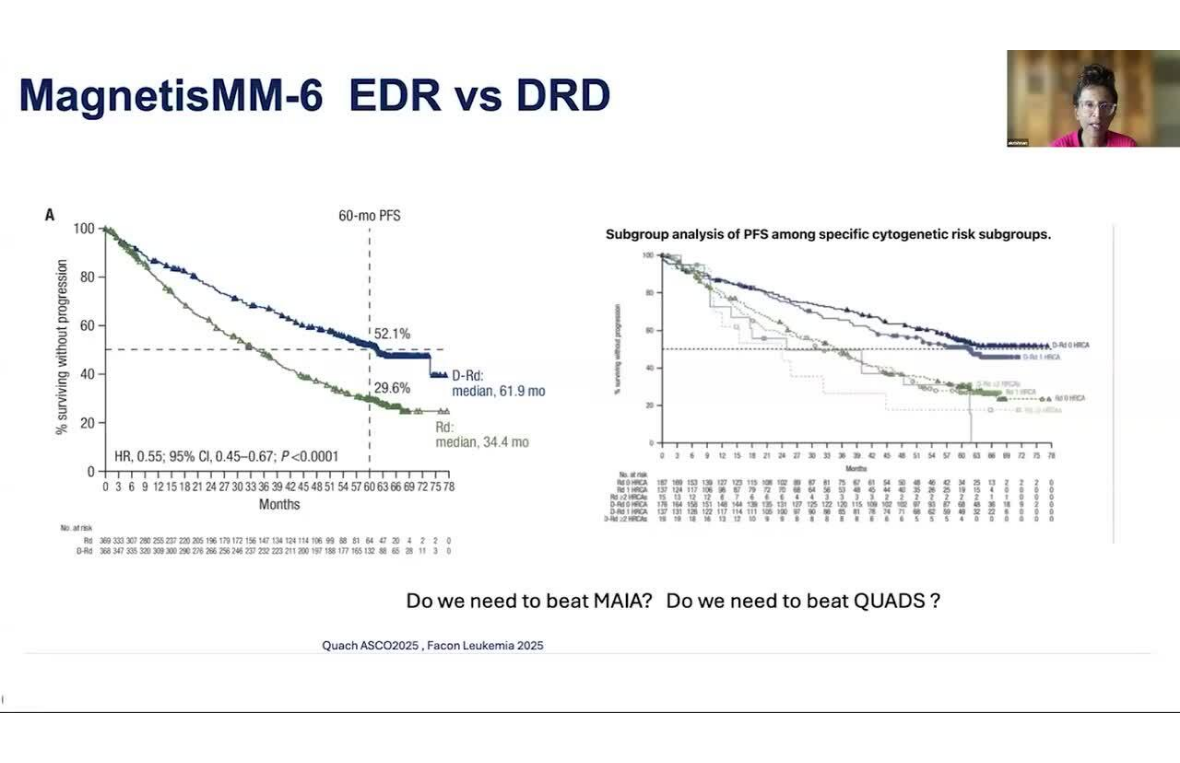click on "20 seconds
Tap to unmute" at bounding box center [590, 381] 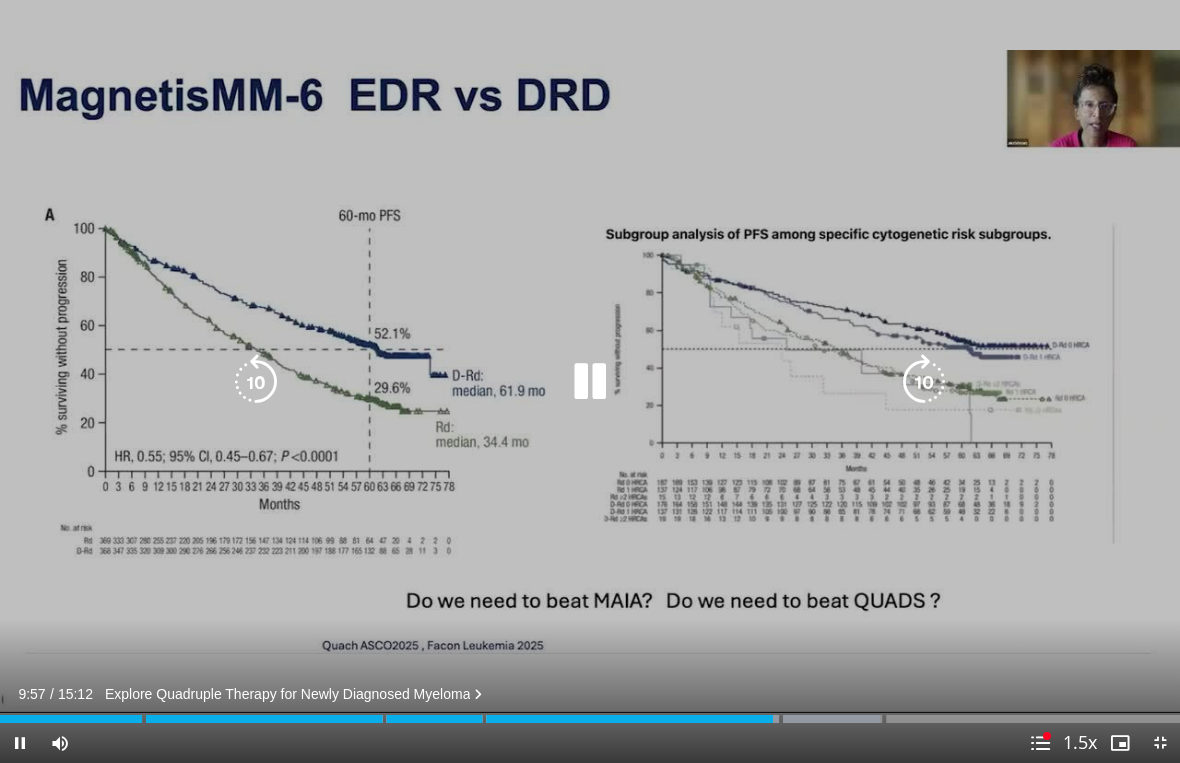 click at bounding box center (386, 719) 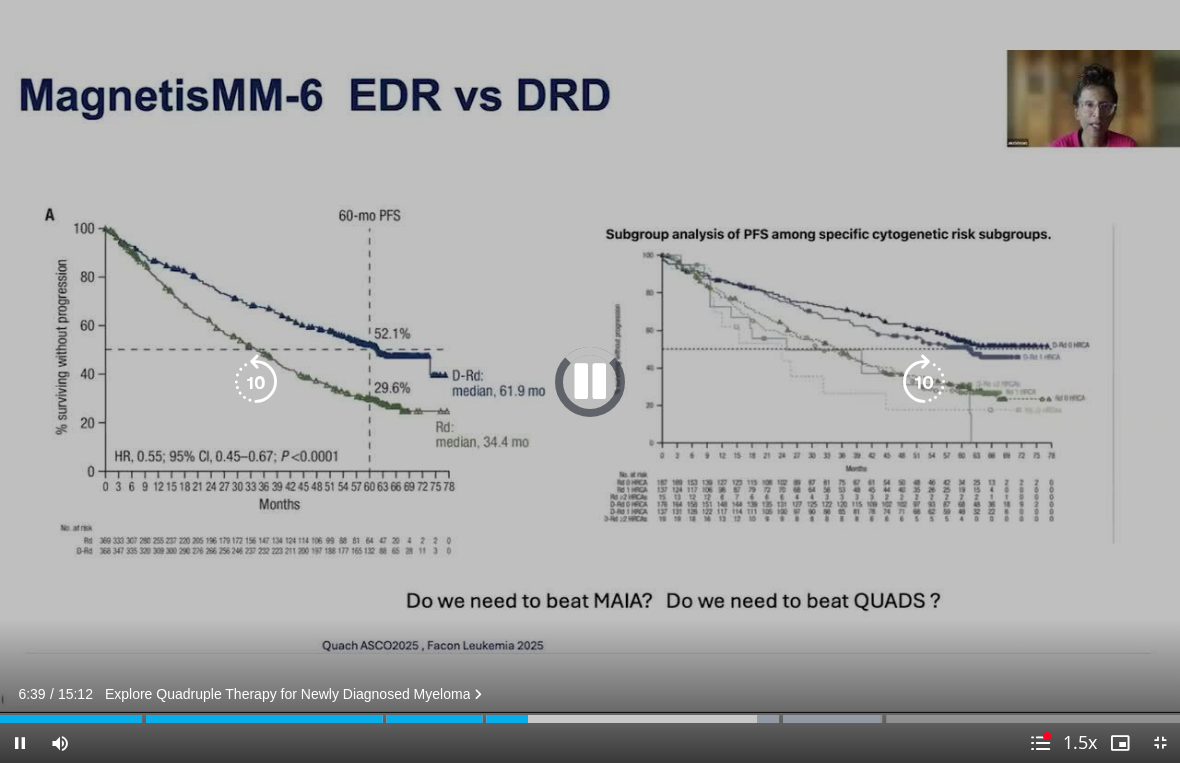 click on "20 seconds
Tap to unmute" at bounding box center (590, 381) 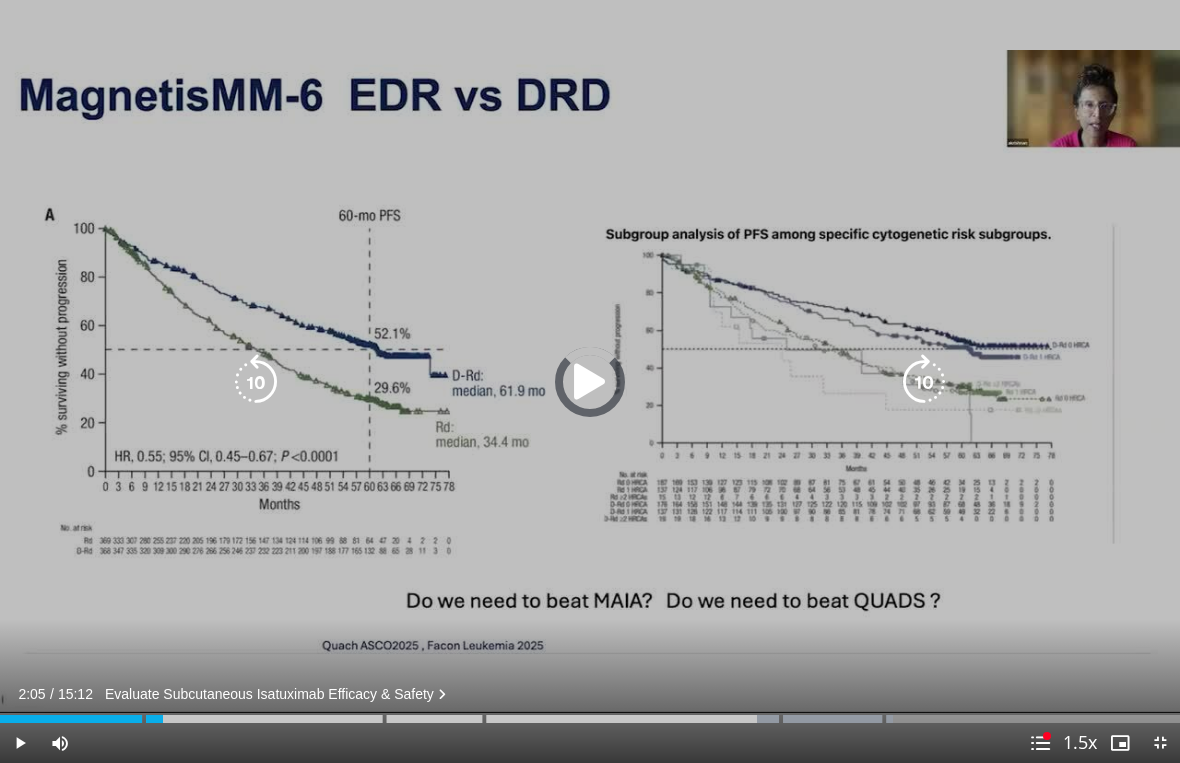 click at bounding box center (81, 719) 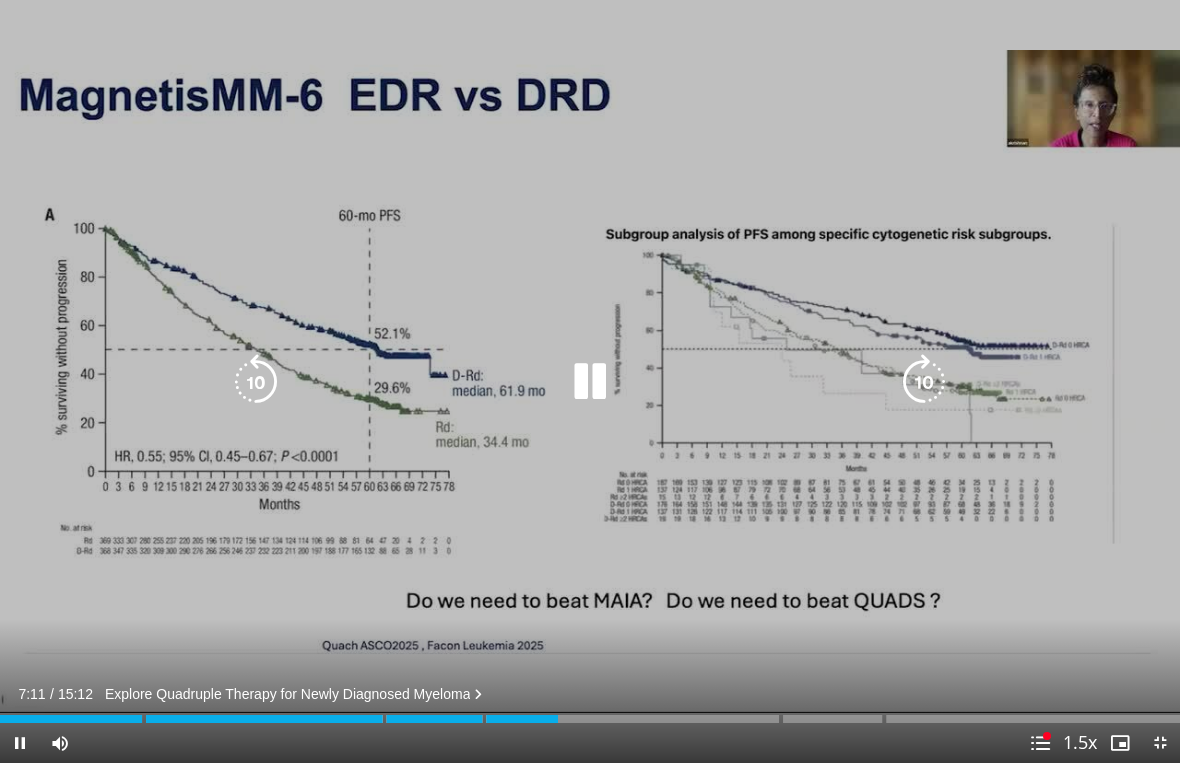 click at bounding box center (924, 382) 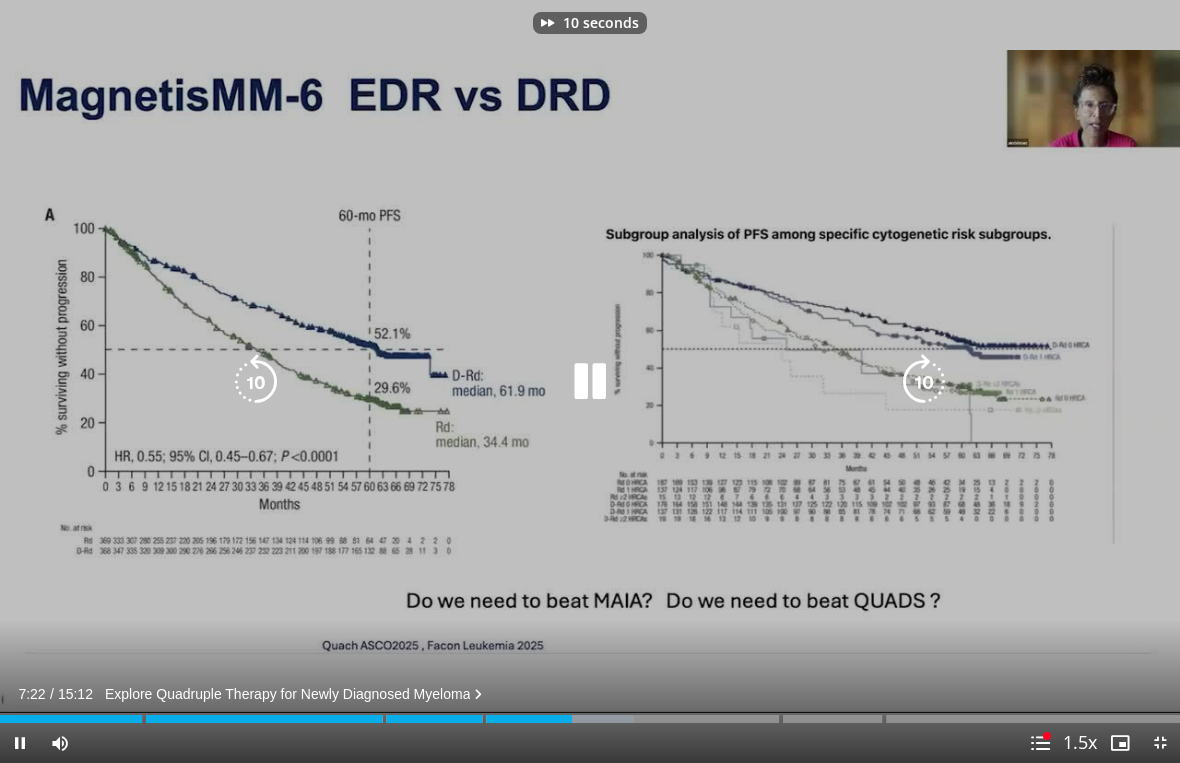 click at bounding box center [924, 382] 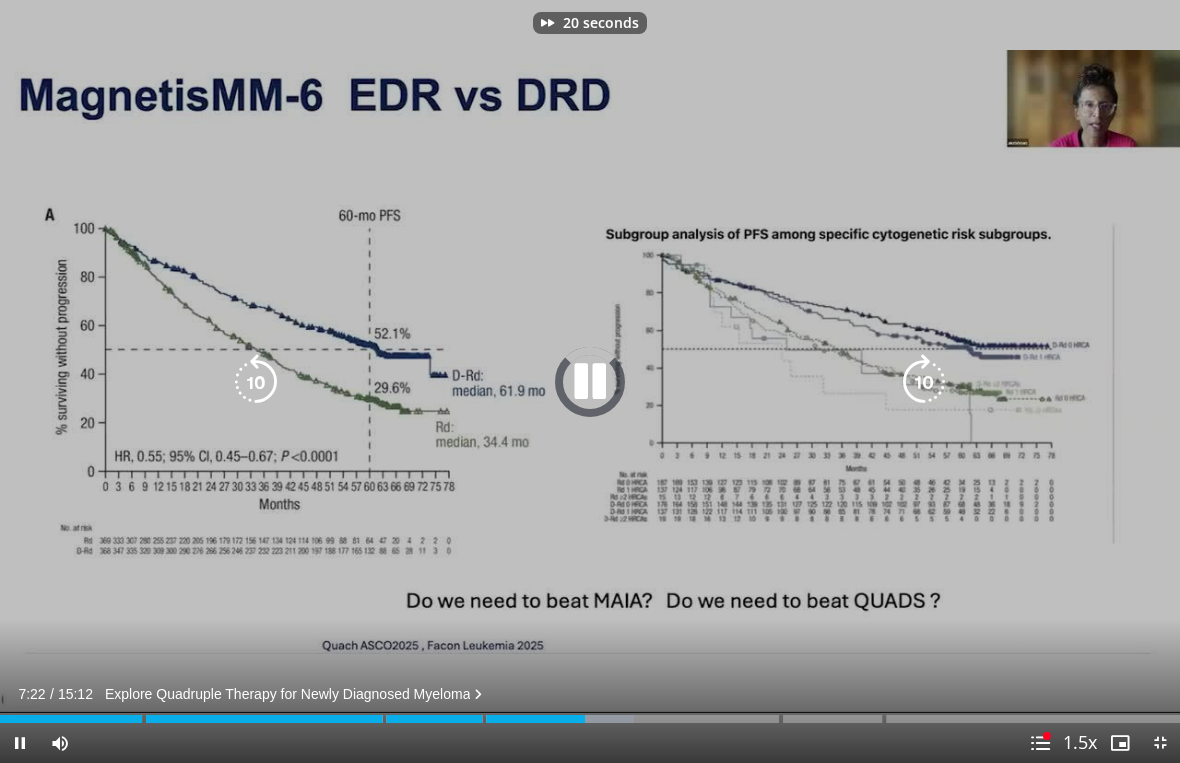 click at bounding box center (924, 382) 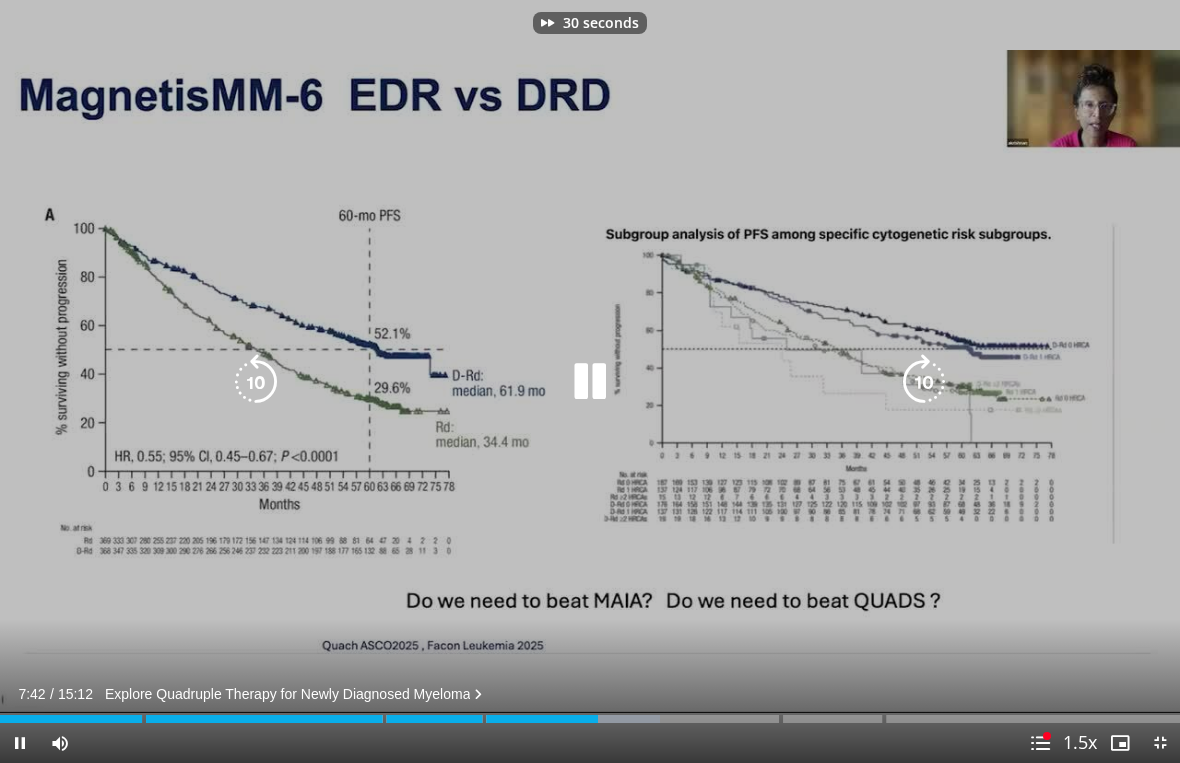click at bounding box center (924, 382) 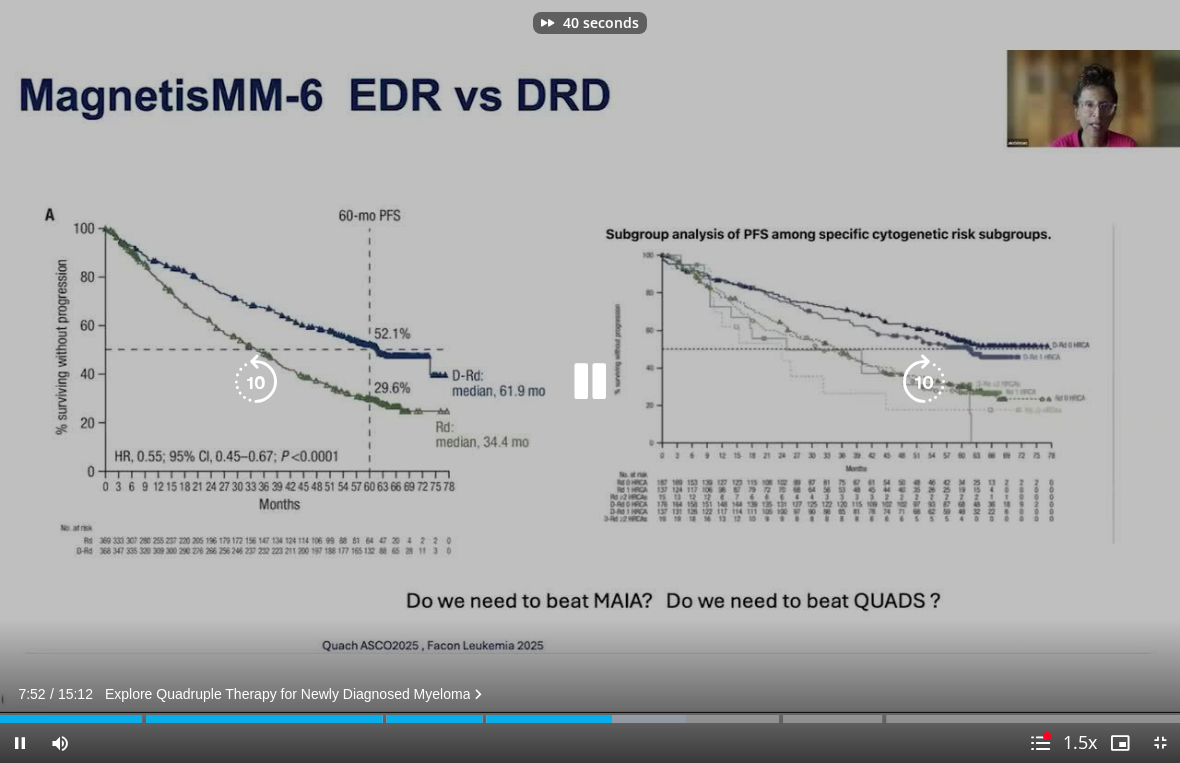 click at bounding box center [924, 382] 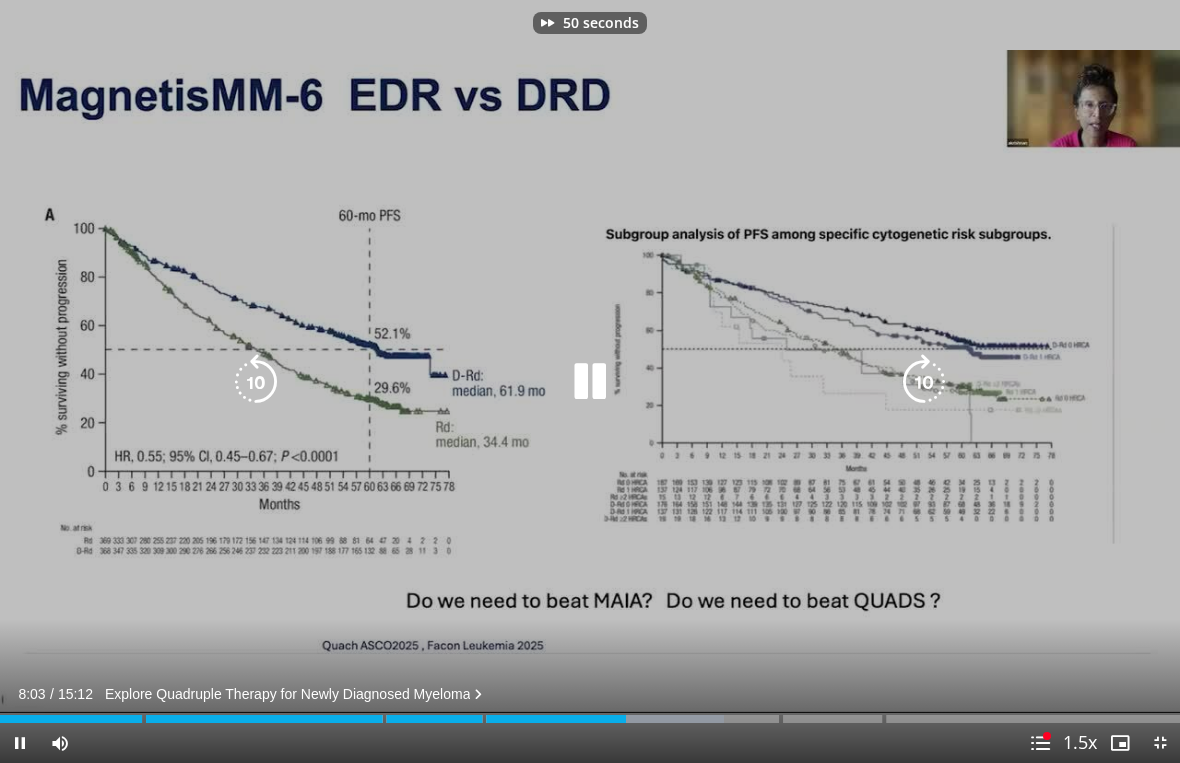 click at bounding box center (924, 382) 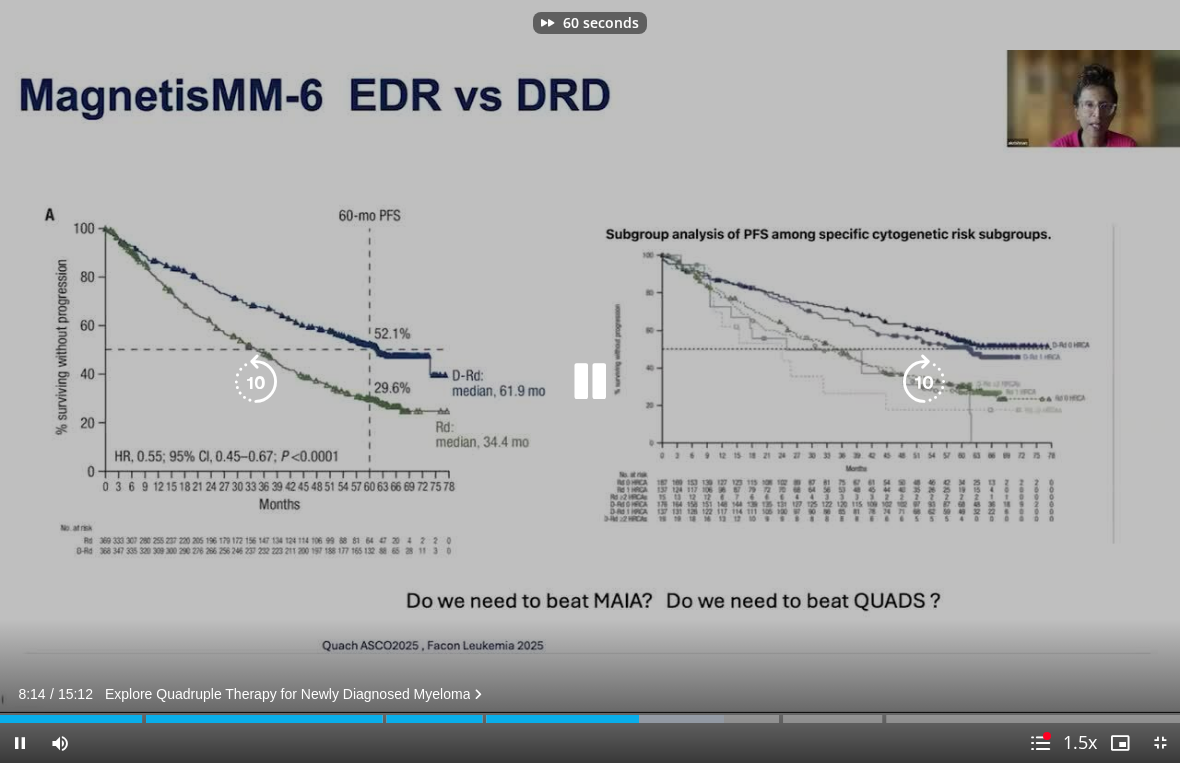 click at bounding box center [924, 382] 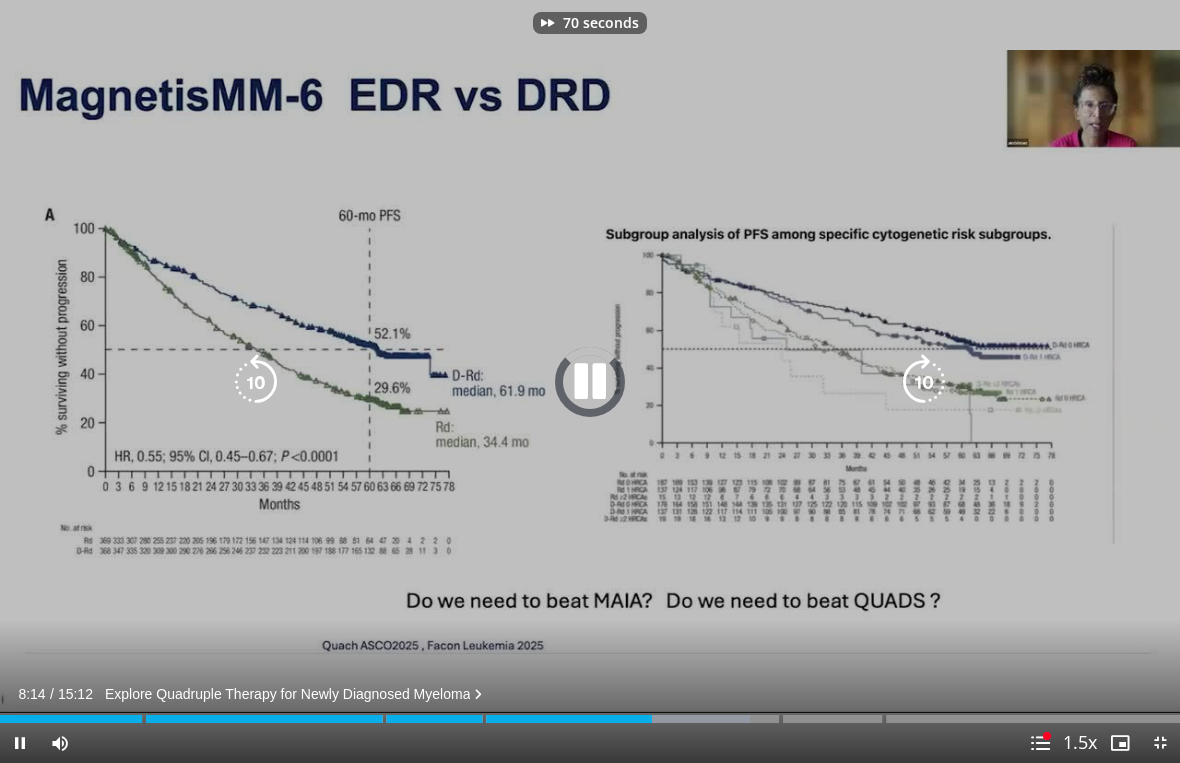 click at bounding box center [924, 382] 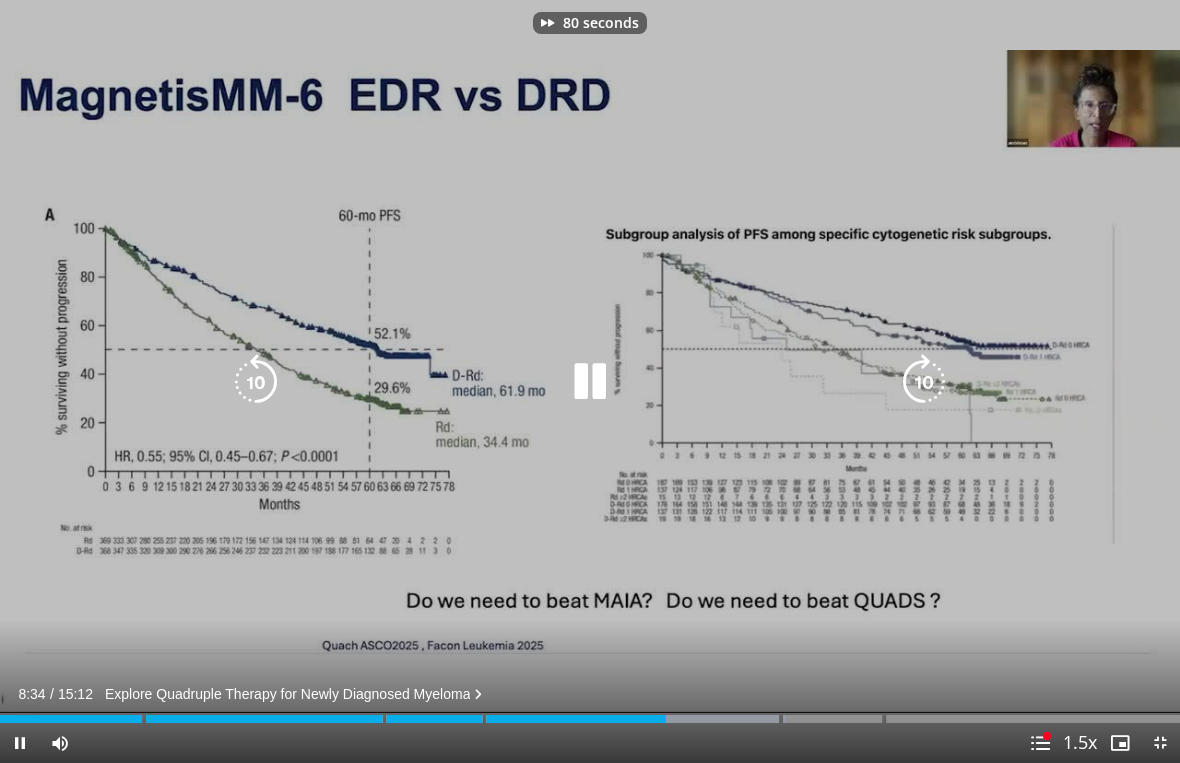 click at bounding box center (924, 382) 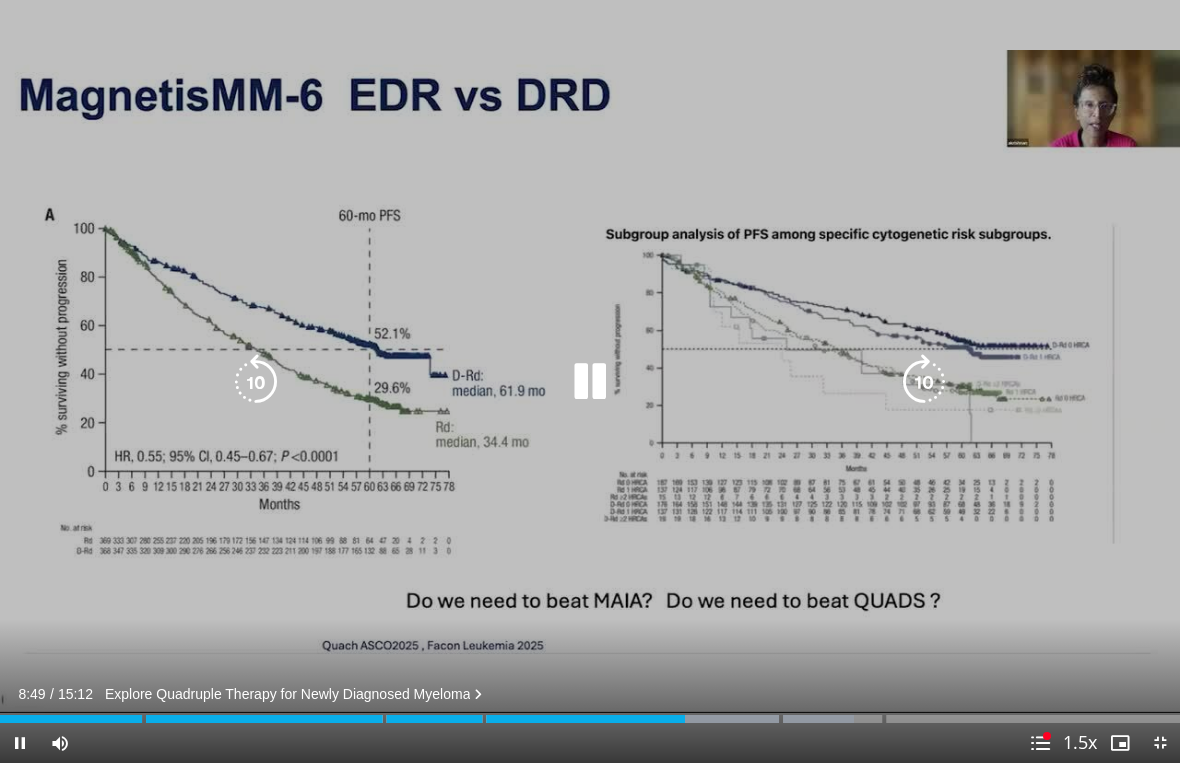 click at bounding box center [256, 382] 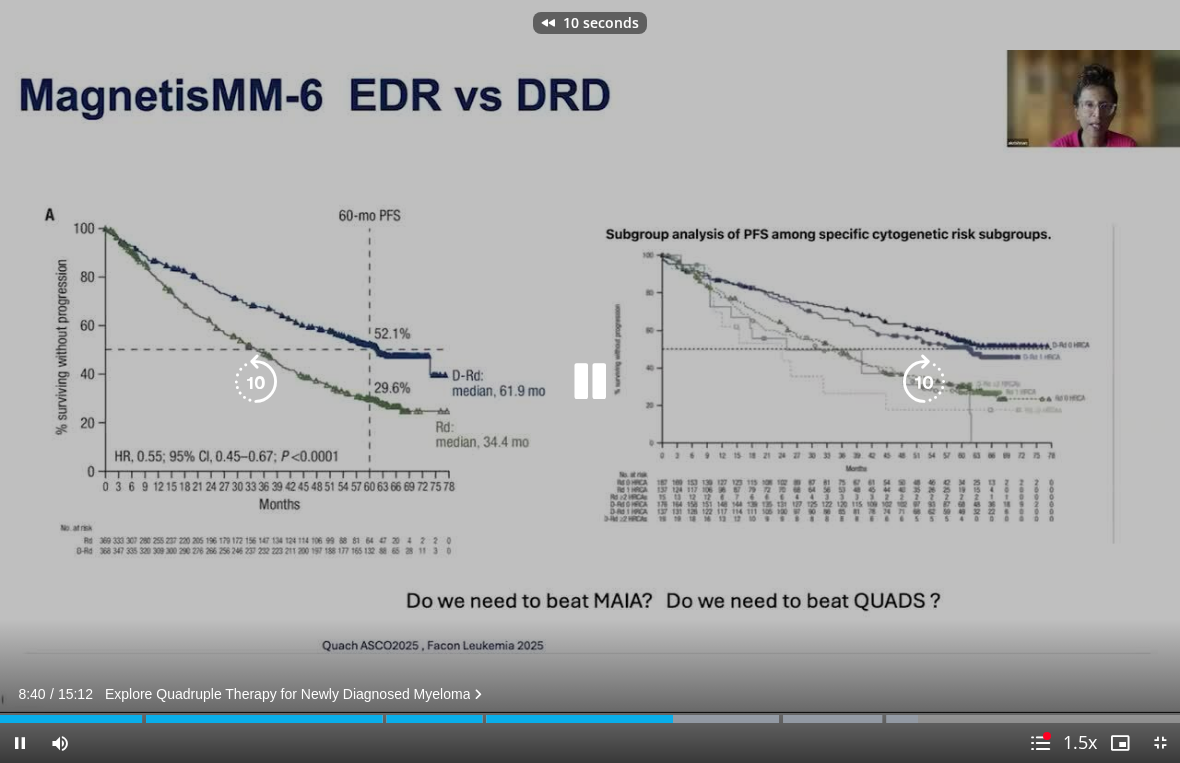 click at bounding box center [256, 382] 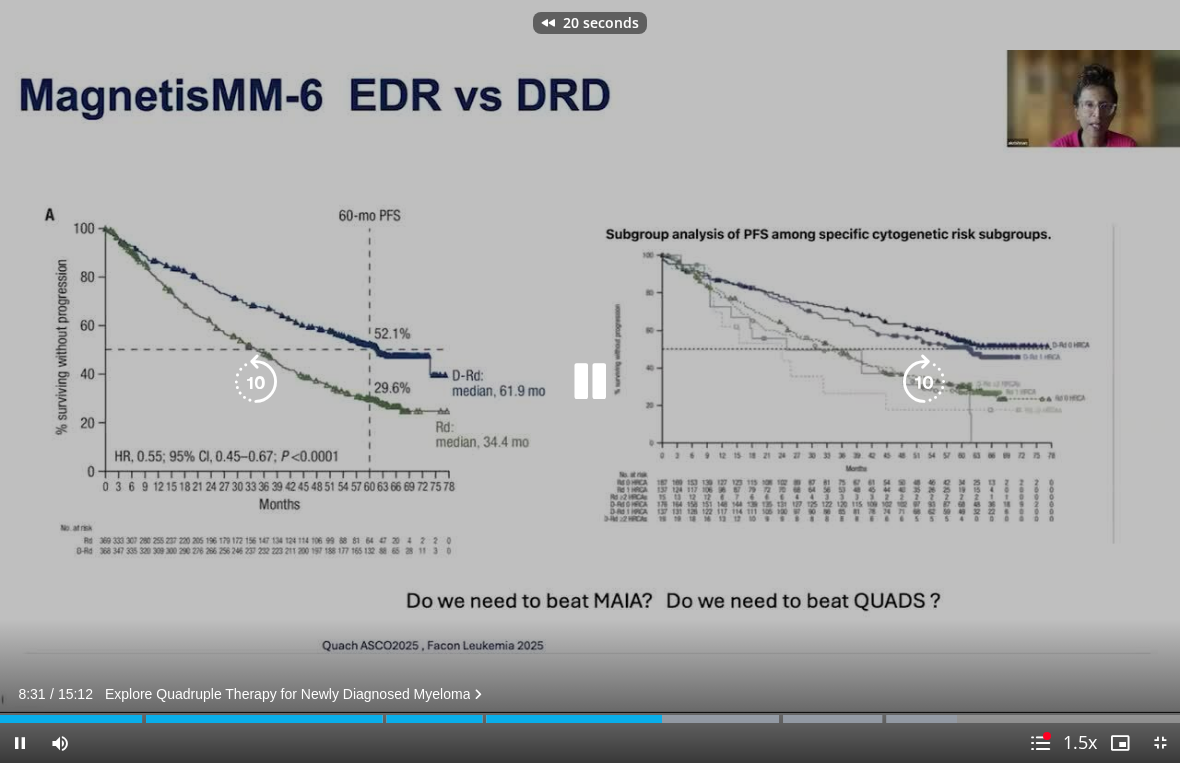 click at bounding box center (924, 382) 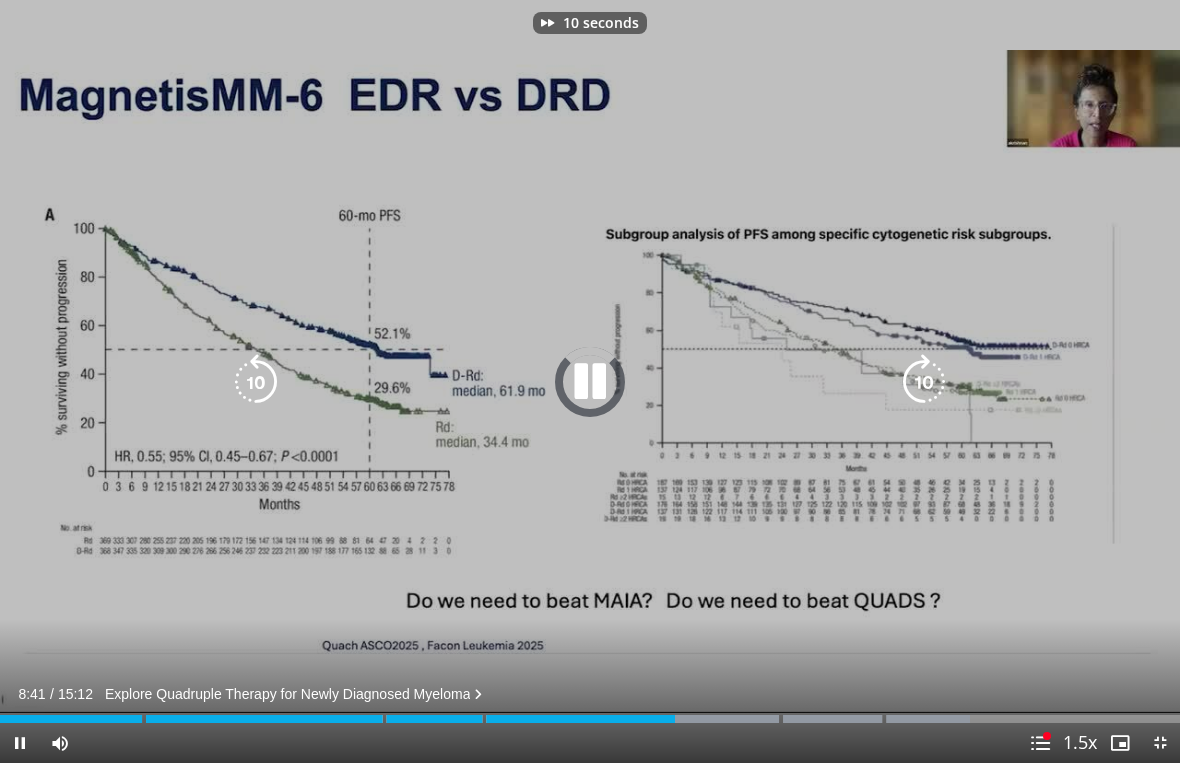 click at bounding box center [924, 382] 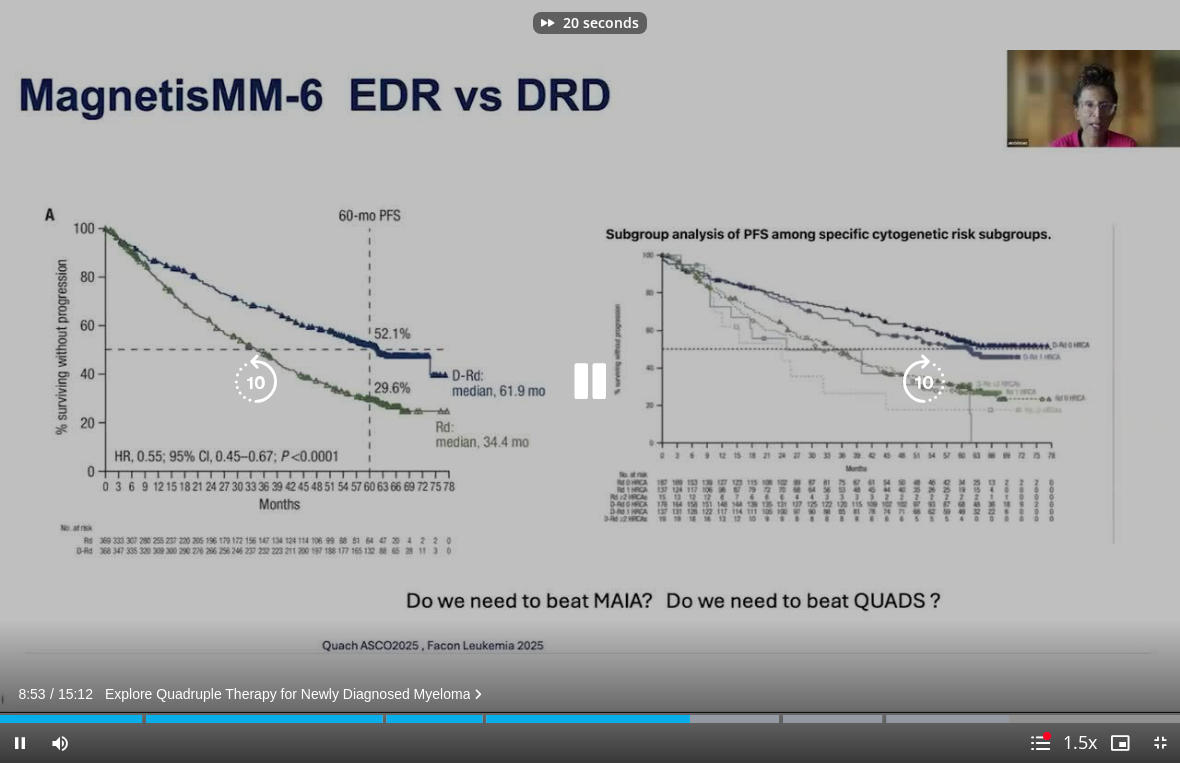 click at bounding box center (256, 382) 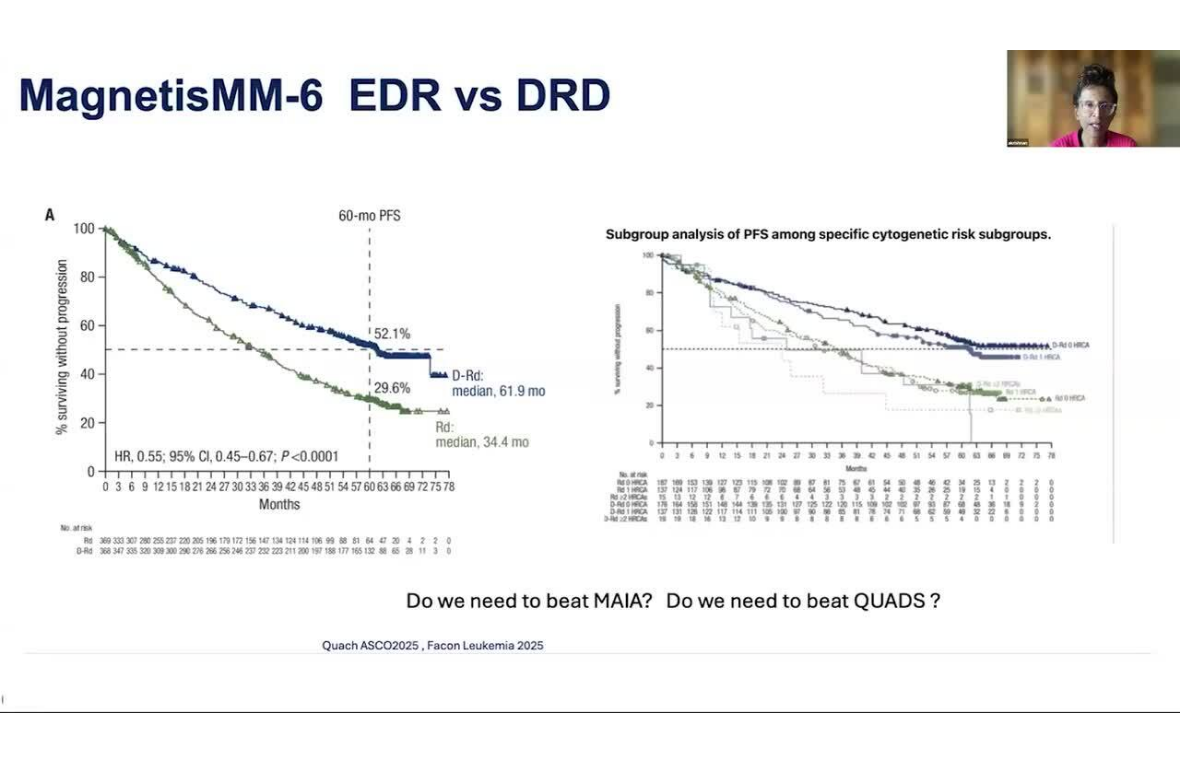 click at bounding box center [256, 382] 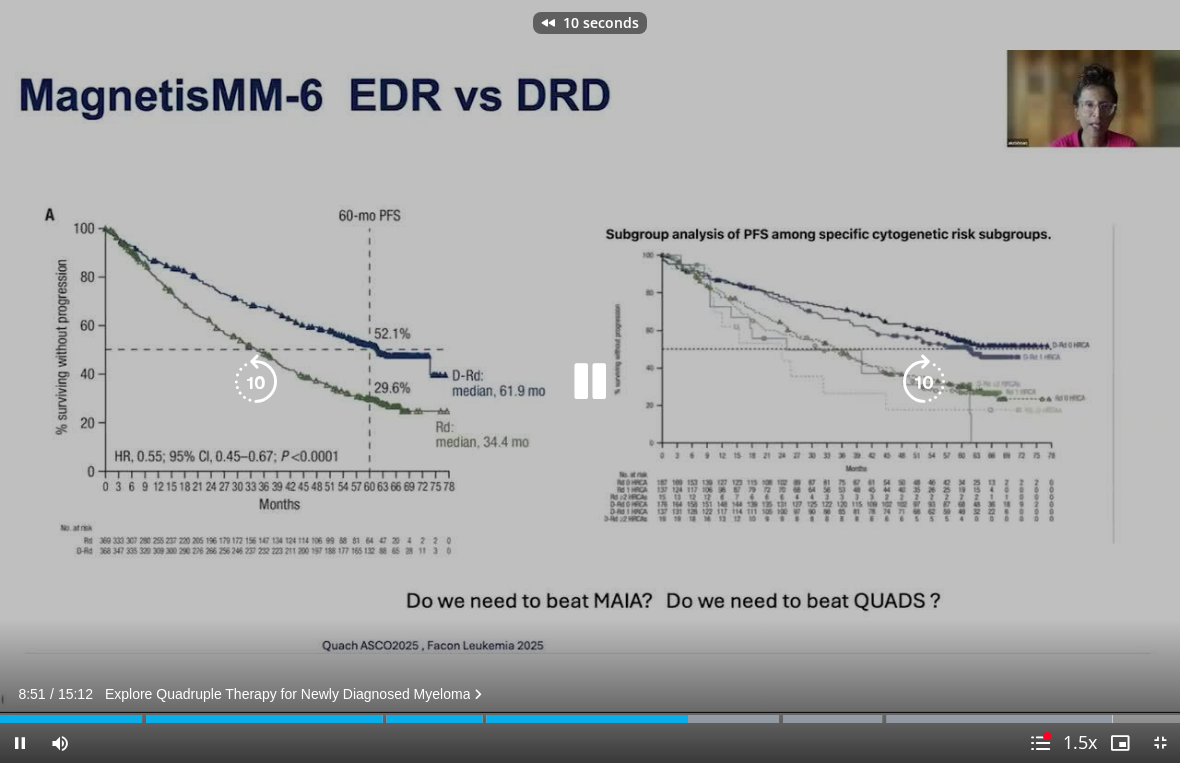 click at bounding box center (256, 382) 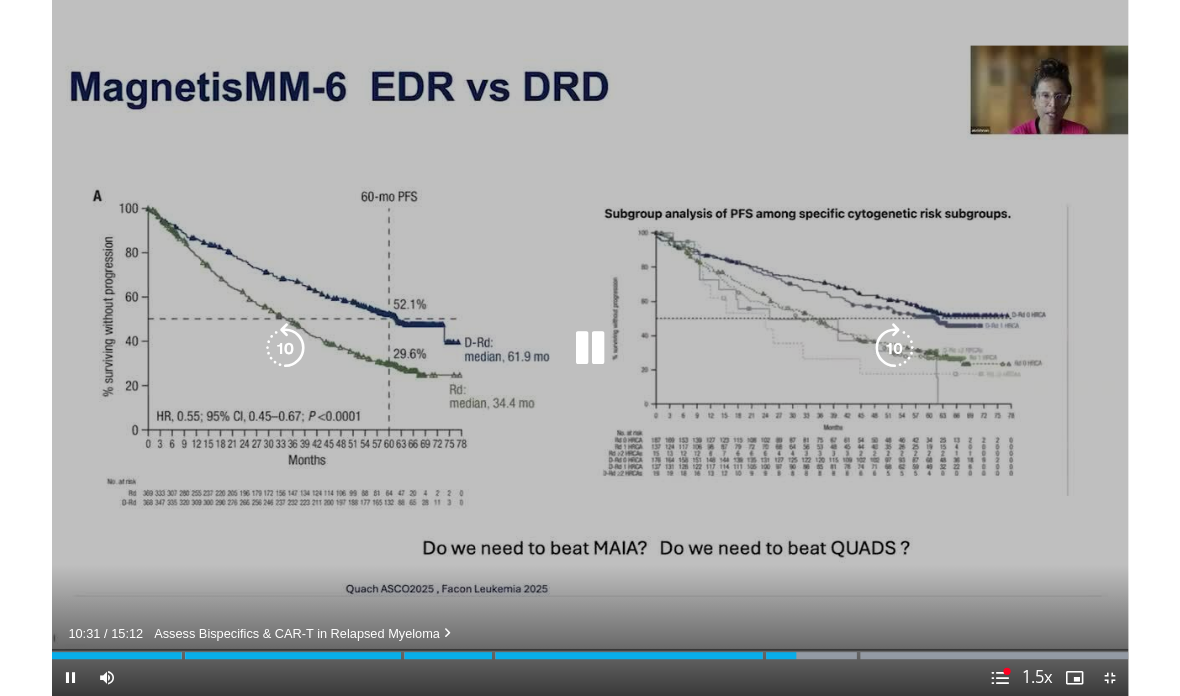 scroll, scrollTop: 0, scrollLeft: 0, axis: both 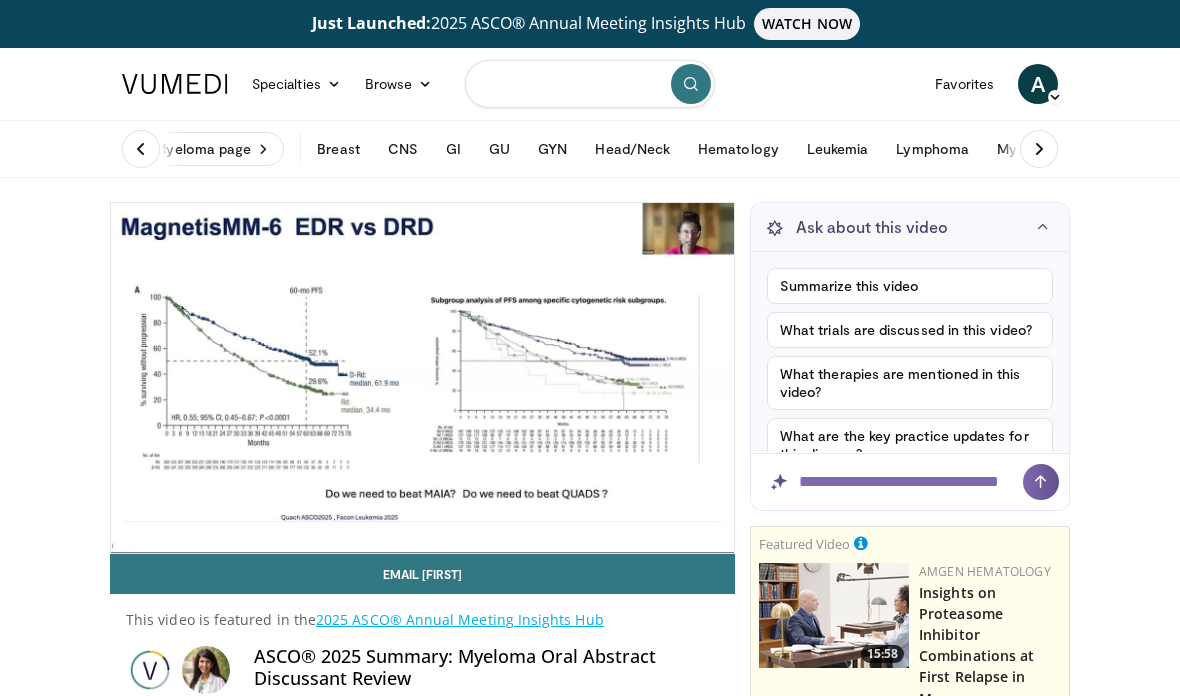 click at bounding box center (590, 84) 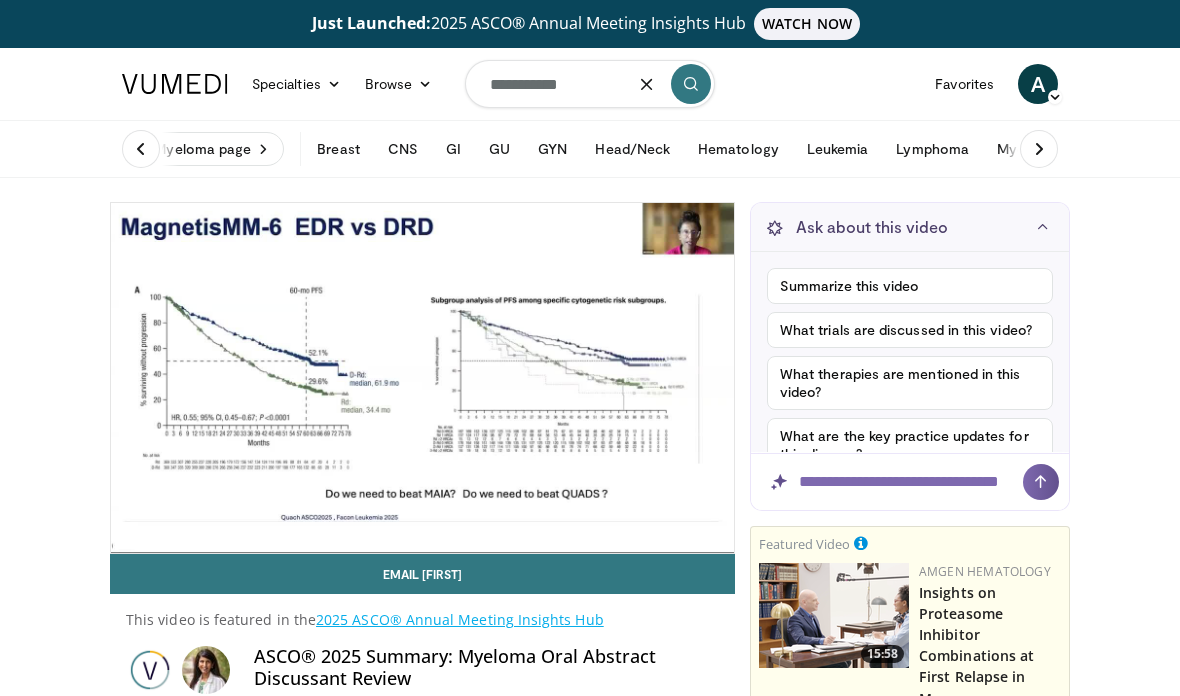 type on "**********" 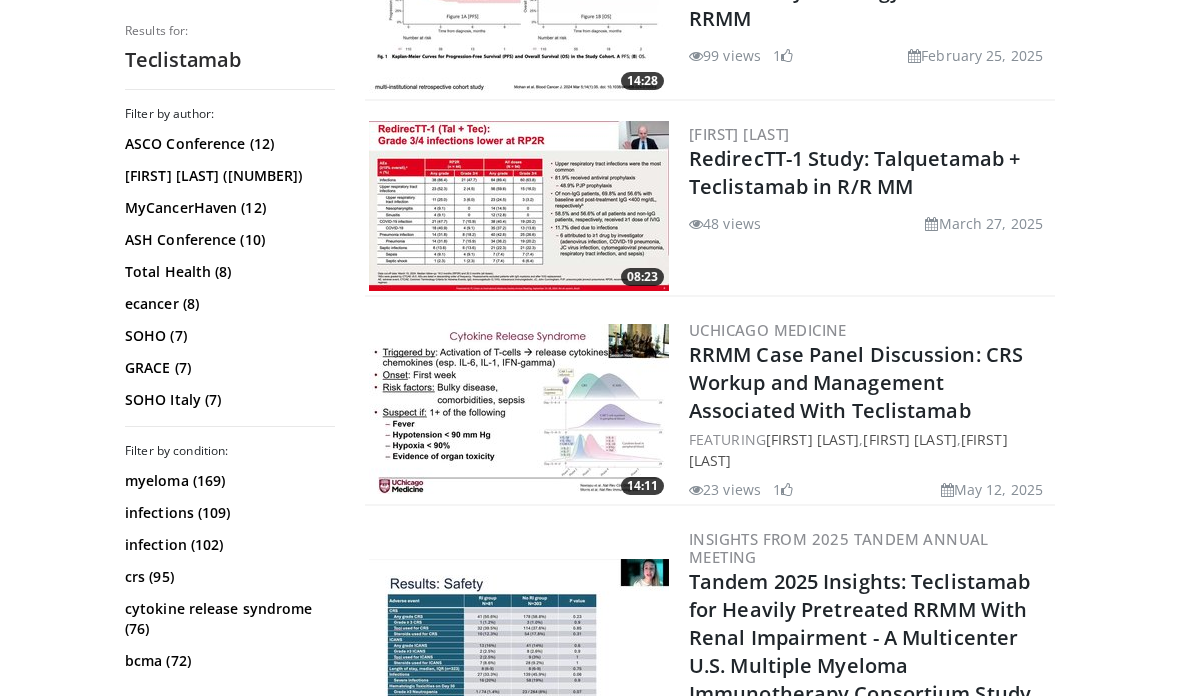 scroll, scrollTop: 941, scrollLeft: 0, axis: vertical 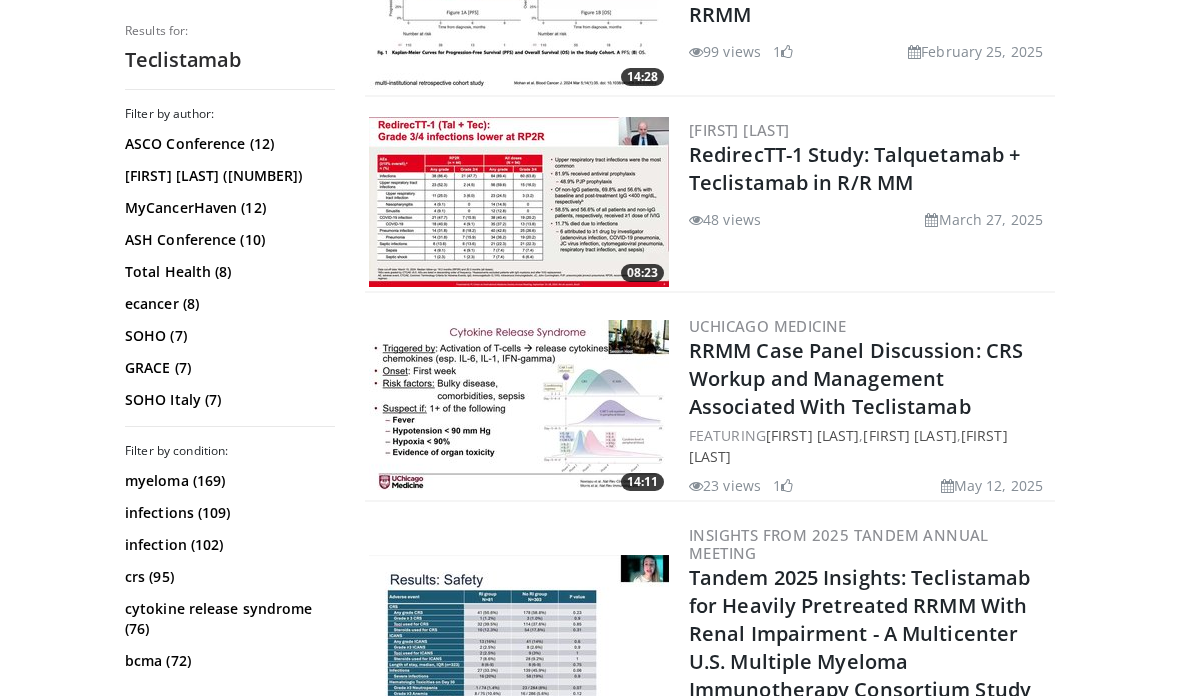 click on "RRMM Case Panel Discussion: CRS Workup and Management Associated With Teclistamab" at bounding box center (856, 378) 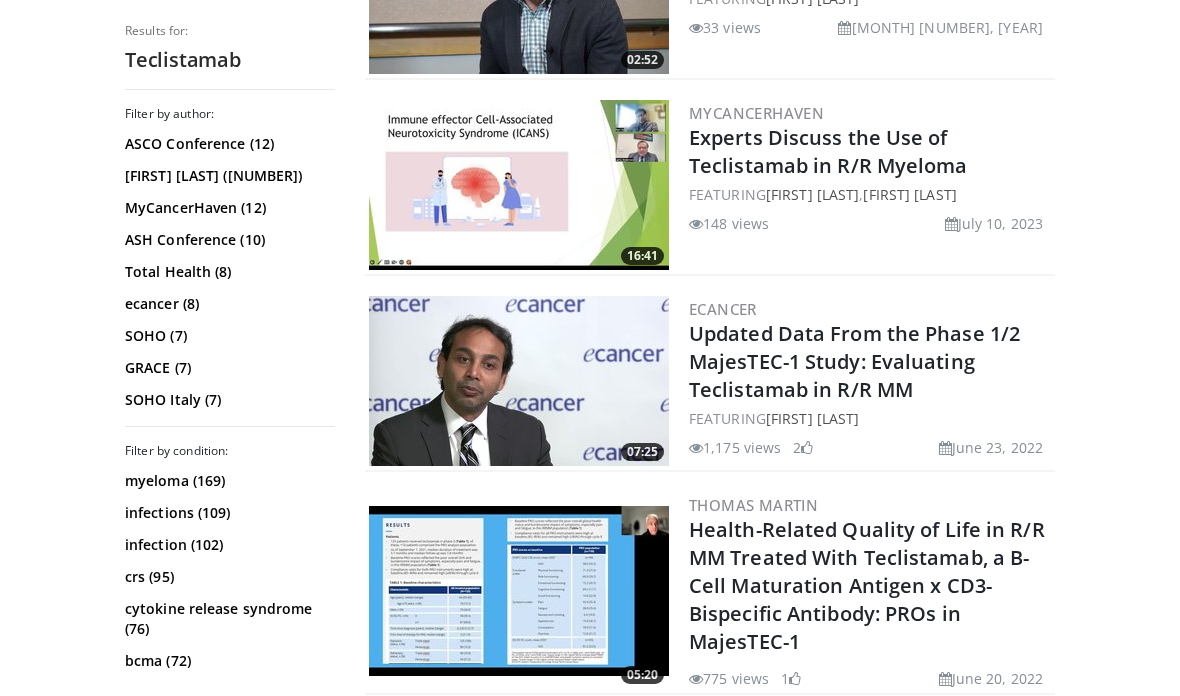 scroll, scrollTop: 3525, scrollLeft: 0, axis: vertical 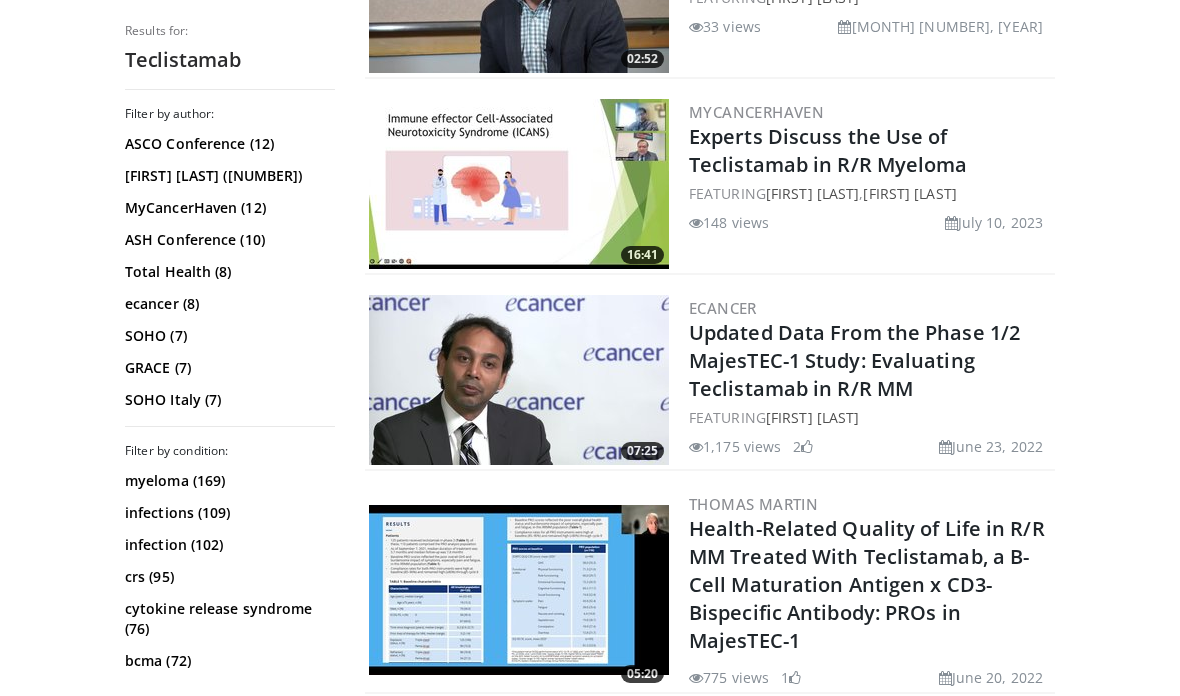 click on "148 views" at bounding box center [729, 222] 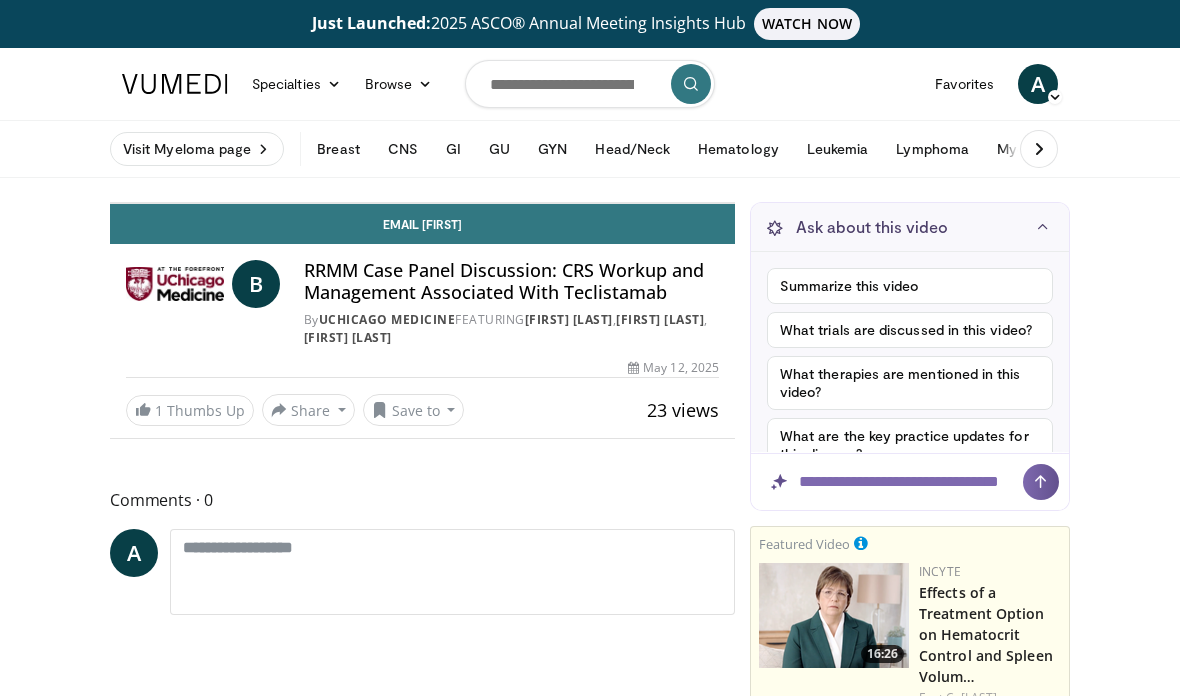 scroll, scrollTop: 0, scrollLeft: 0, axis: both 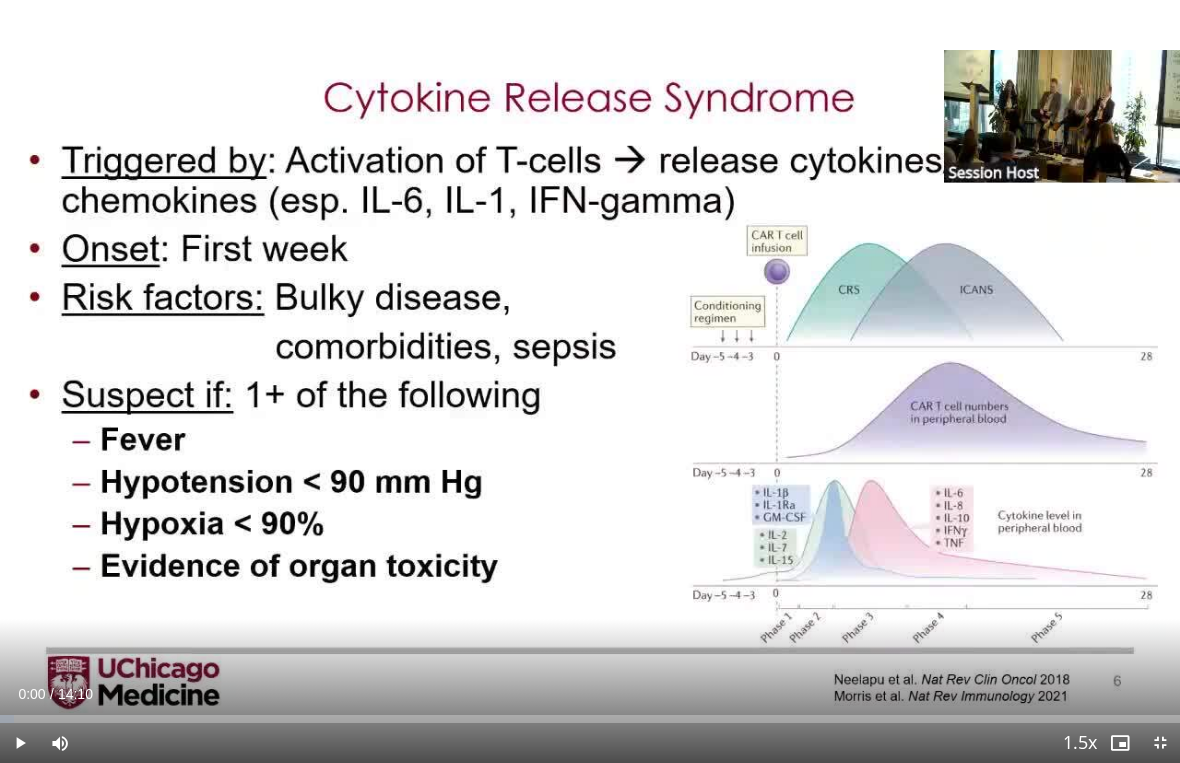 click at bounding box center (590, 382) 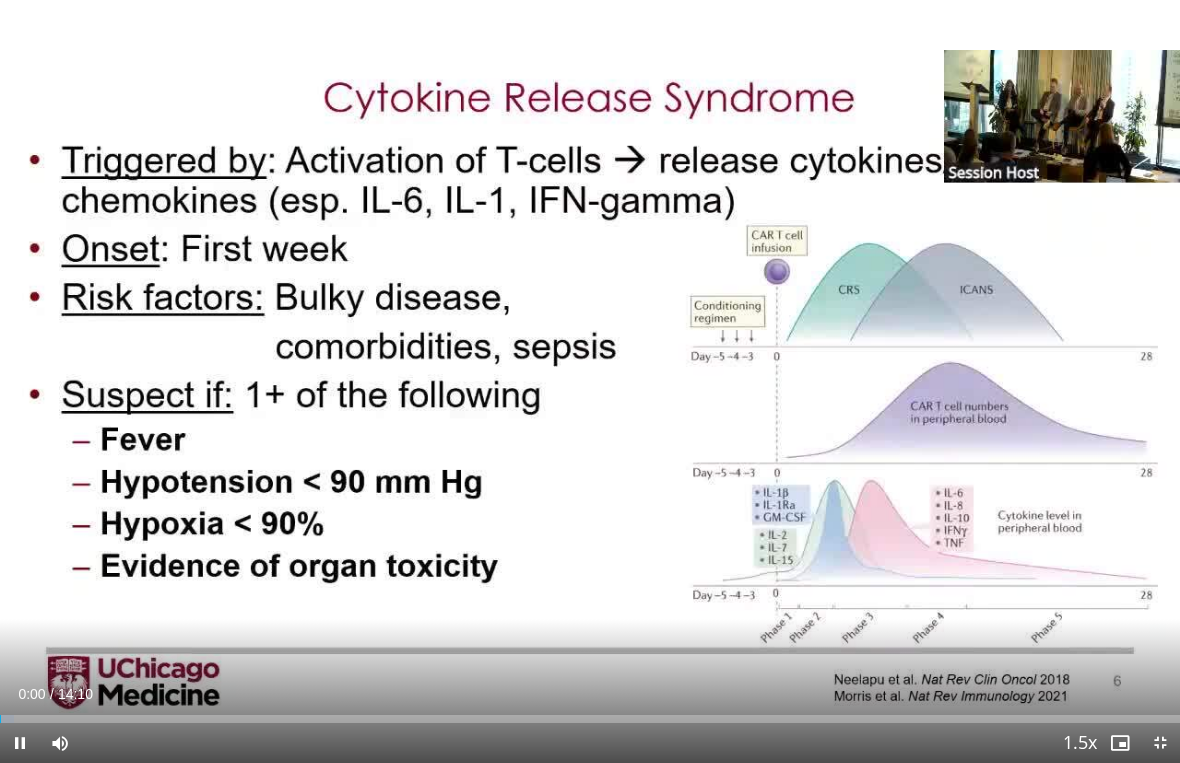 click at bounding box center (590, 382) 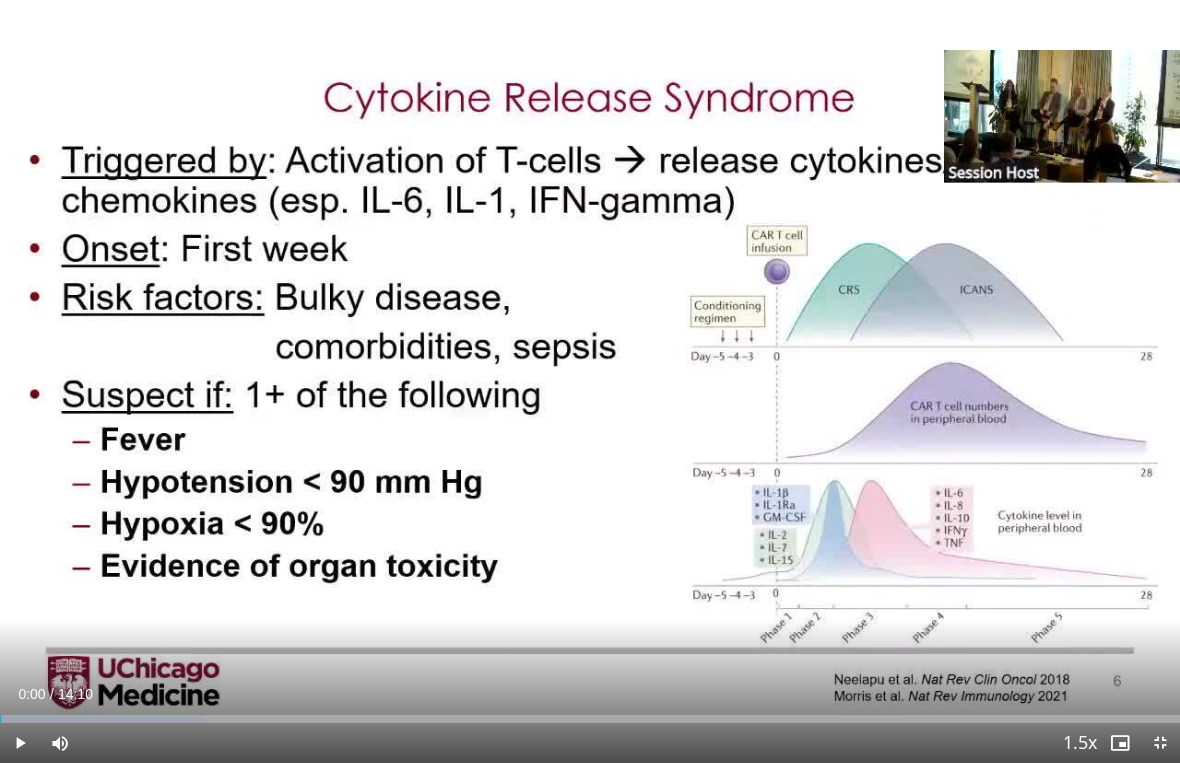 click at bounding box center [590, 382] 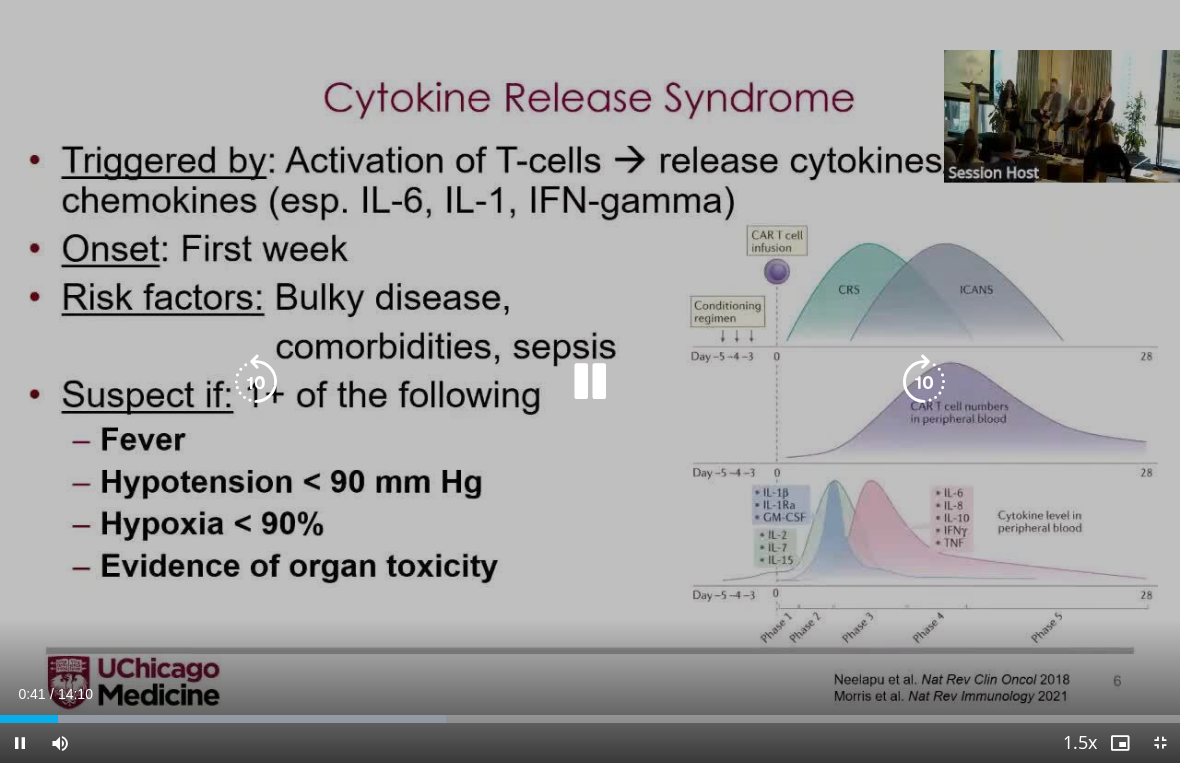 click on "10 seconds
Tap to unmute" at bounding box center (590, 381) 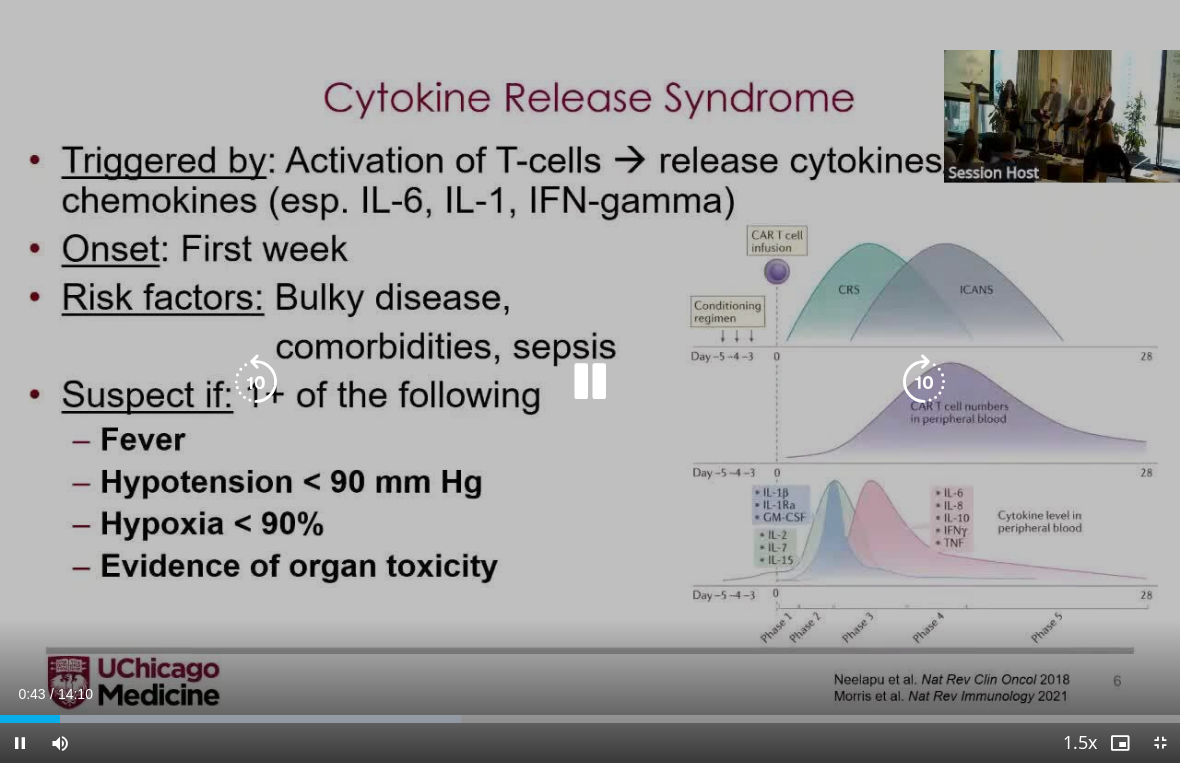 click on "10 seconds
Tap to unmute" at bounding box center [590, 381] 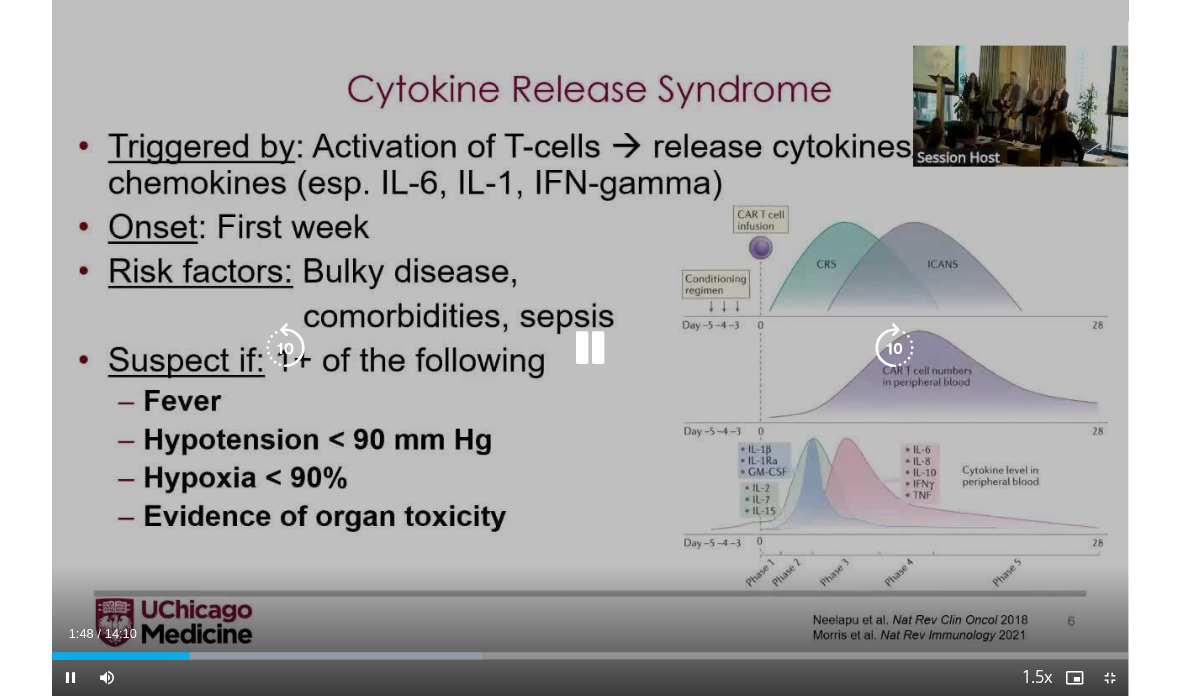 scroll, scrollTop: 0, scrollLeft: 0, axis: both 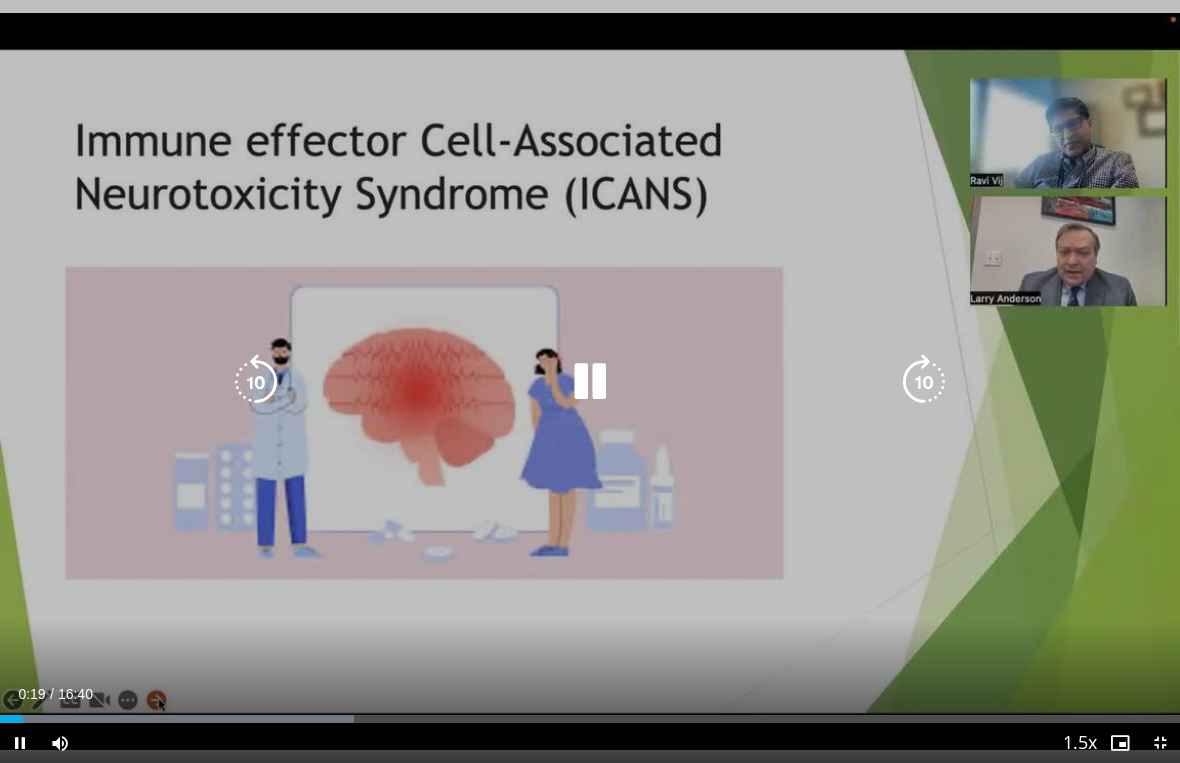 click on "10 seconds
Tap to unmute" at bounding box center [590, 381] 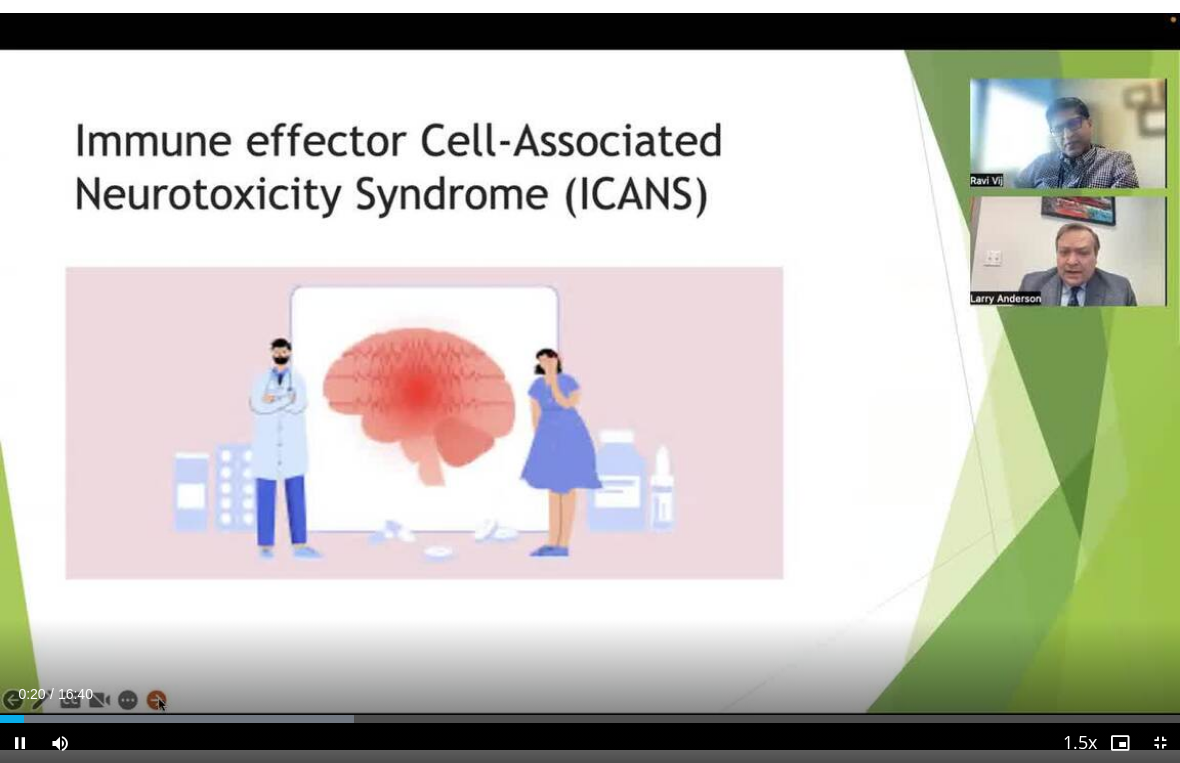 click at bounding box center (924, 382) 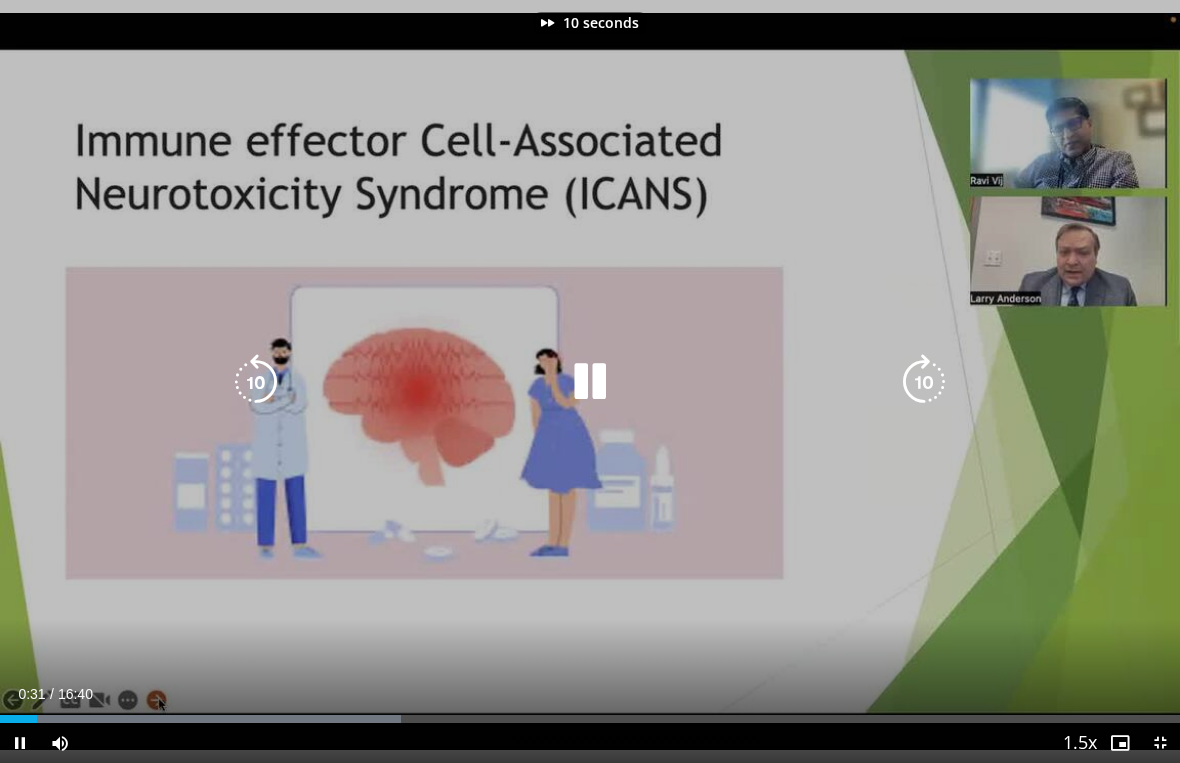 click at bounding box center (924, 382) 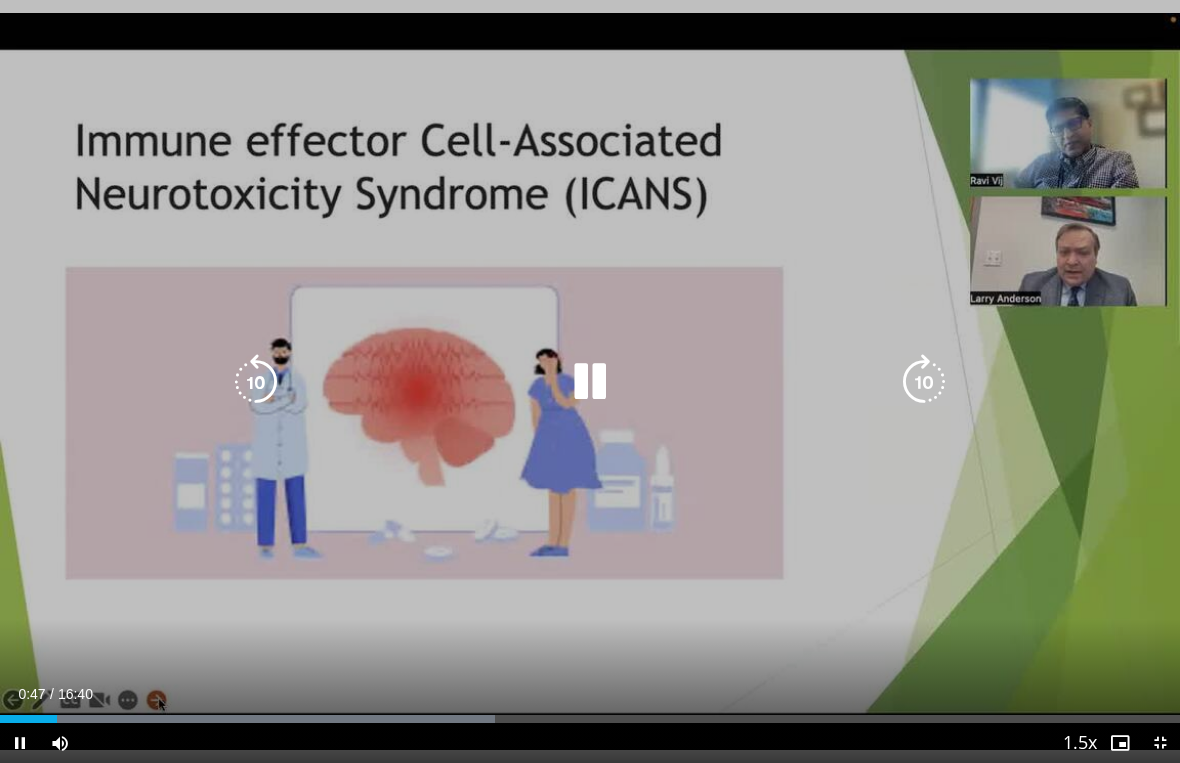 click at bounding box center [924, 382] 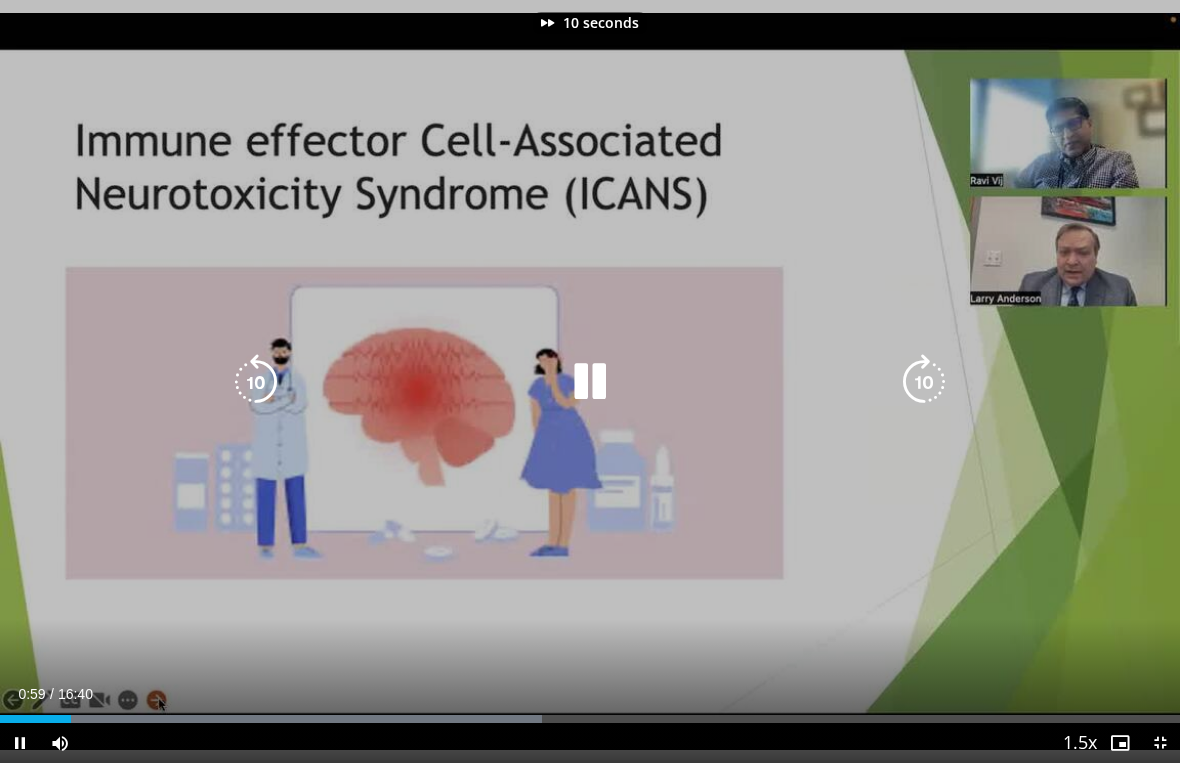 click at bounding box center (924, 382) 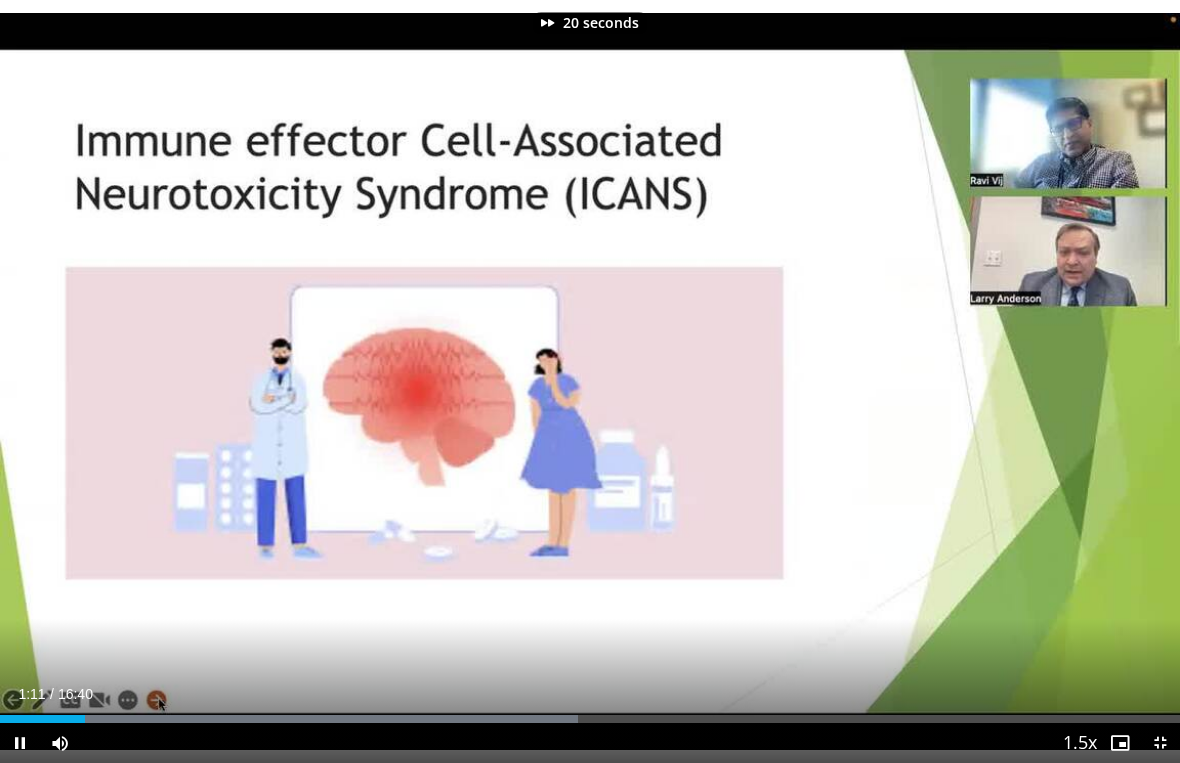 click on "20 seconds
Tap to unmute" at bounding box center (590, 381) 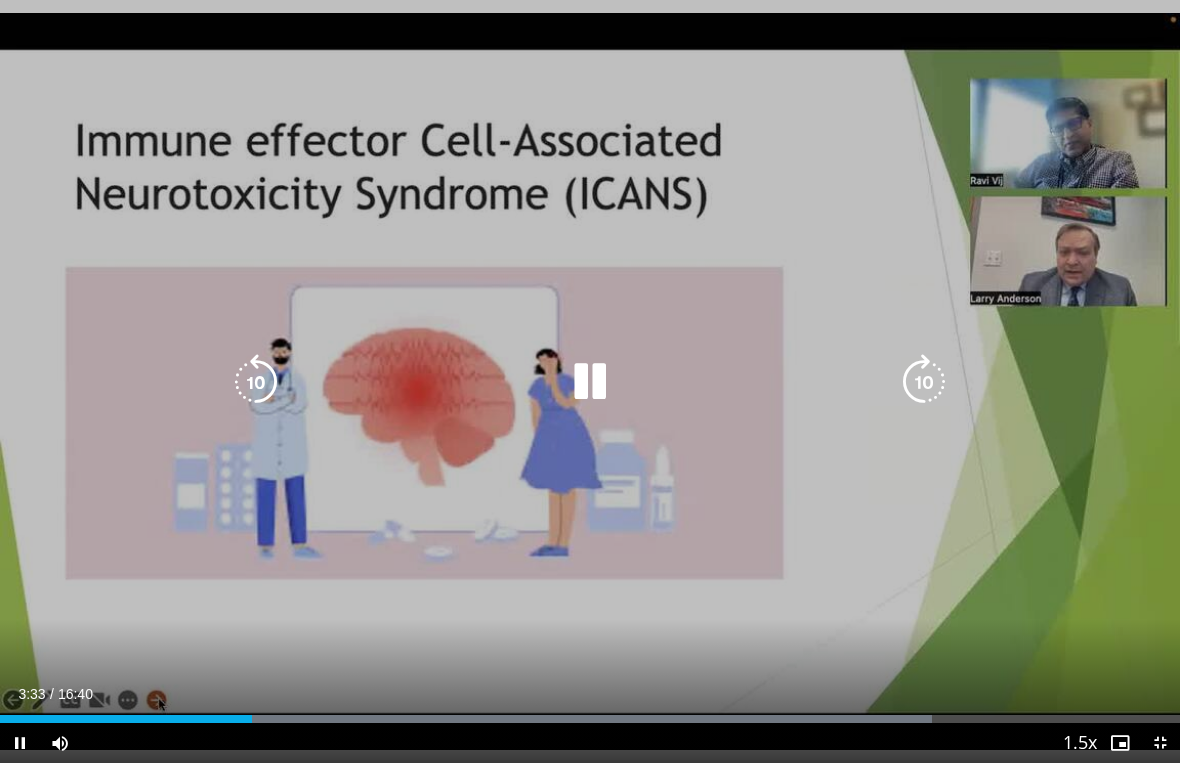 click at bounding box center (256, 382) 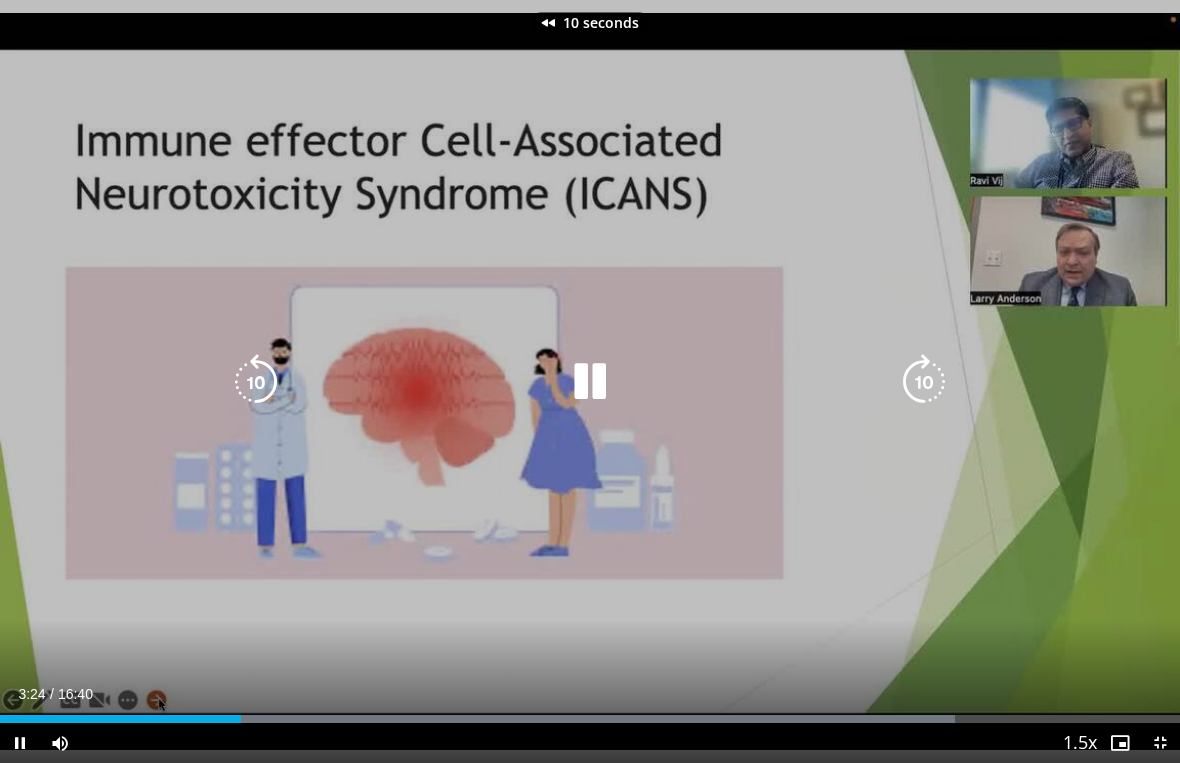 click at bounding box center [590, 382] 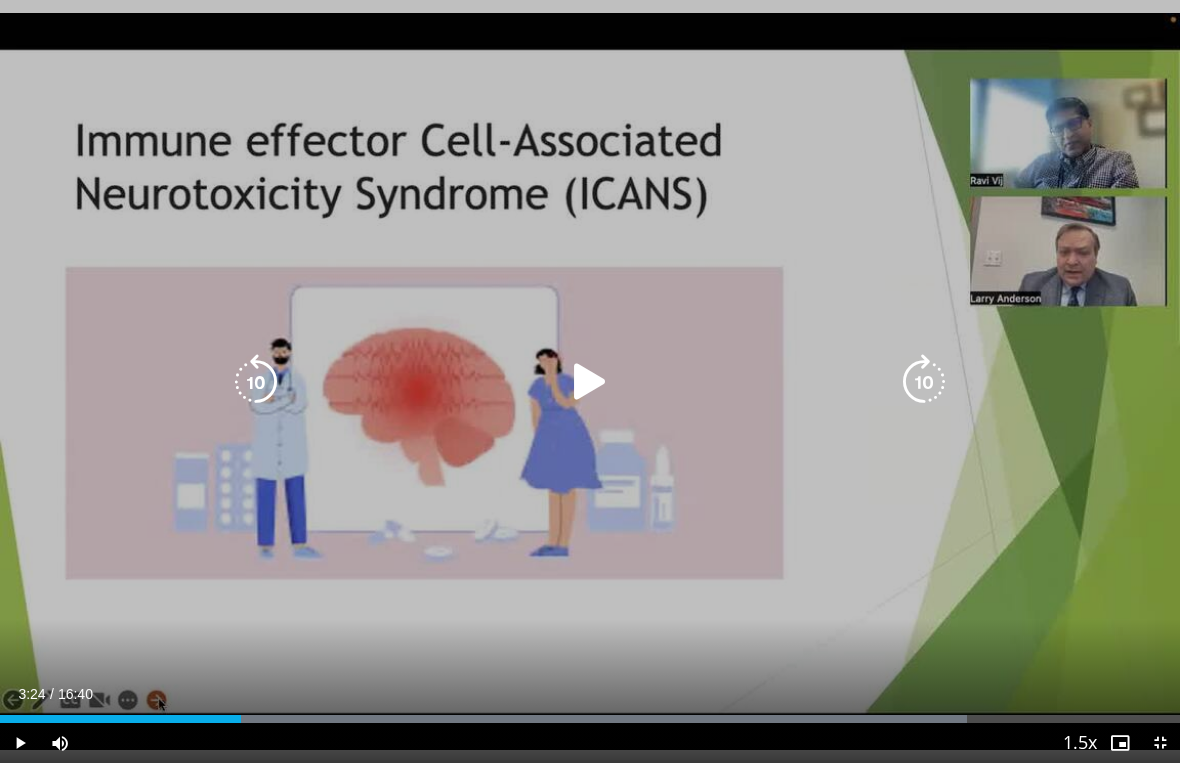 click at bounding box center [590, 382] 